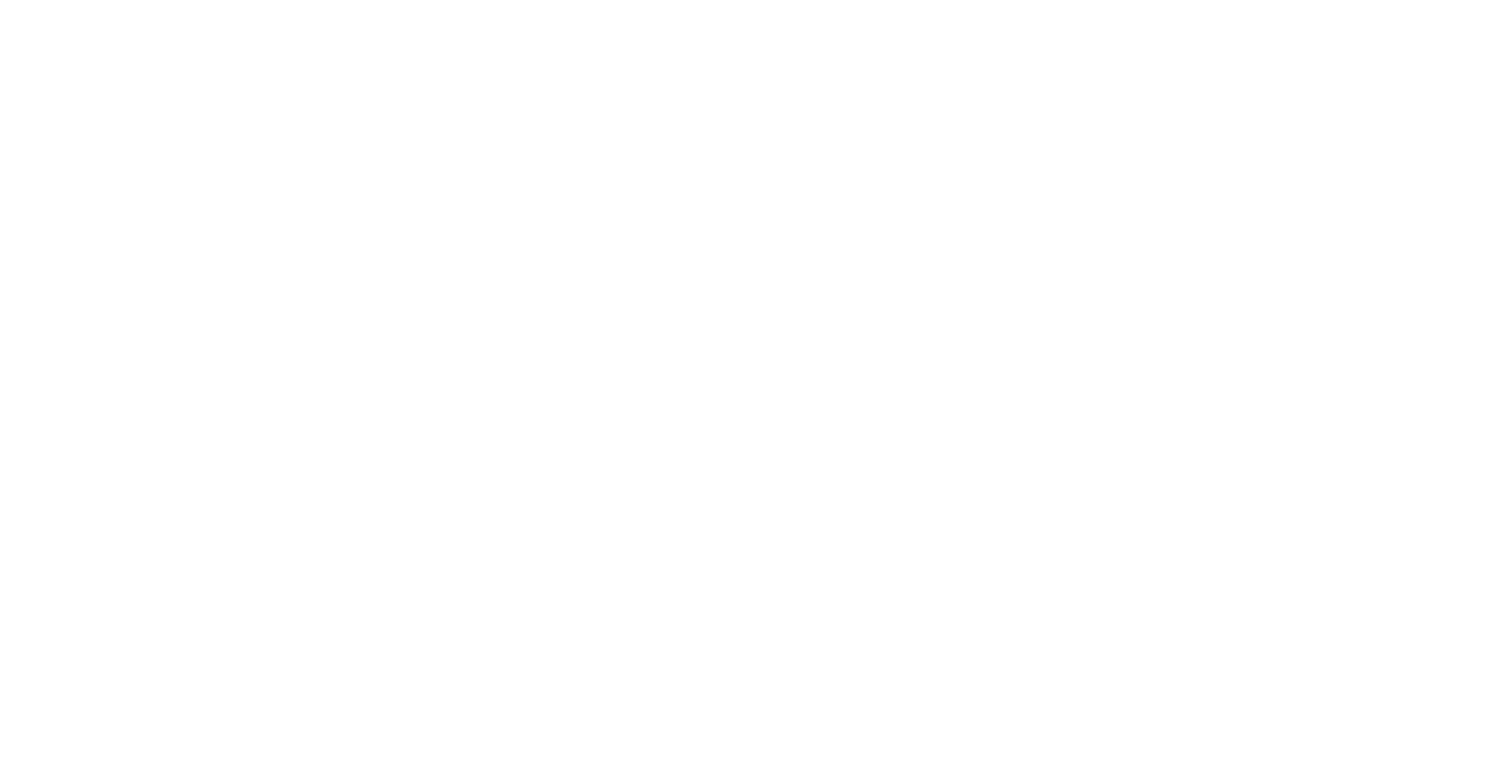 scroll, scrollTop: 0, scrollLeft: 0, axis: both 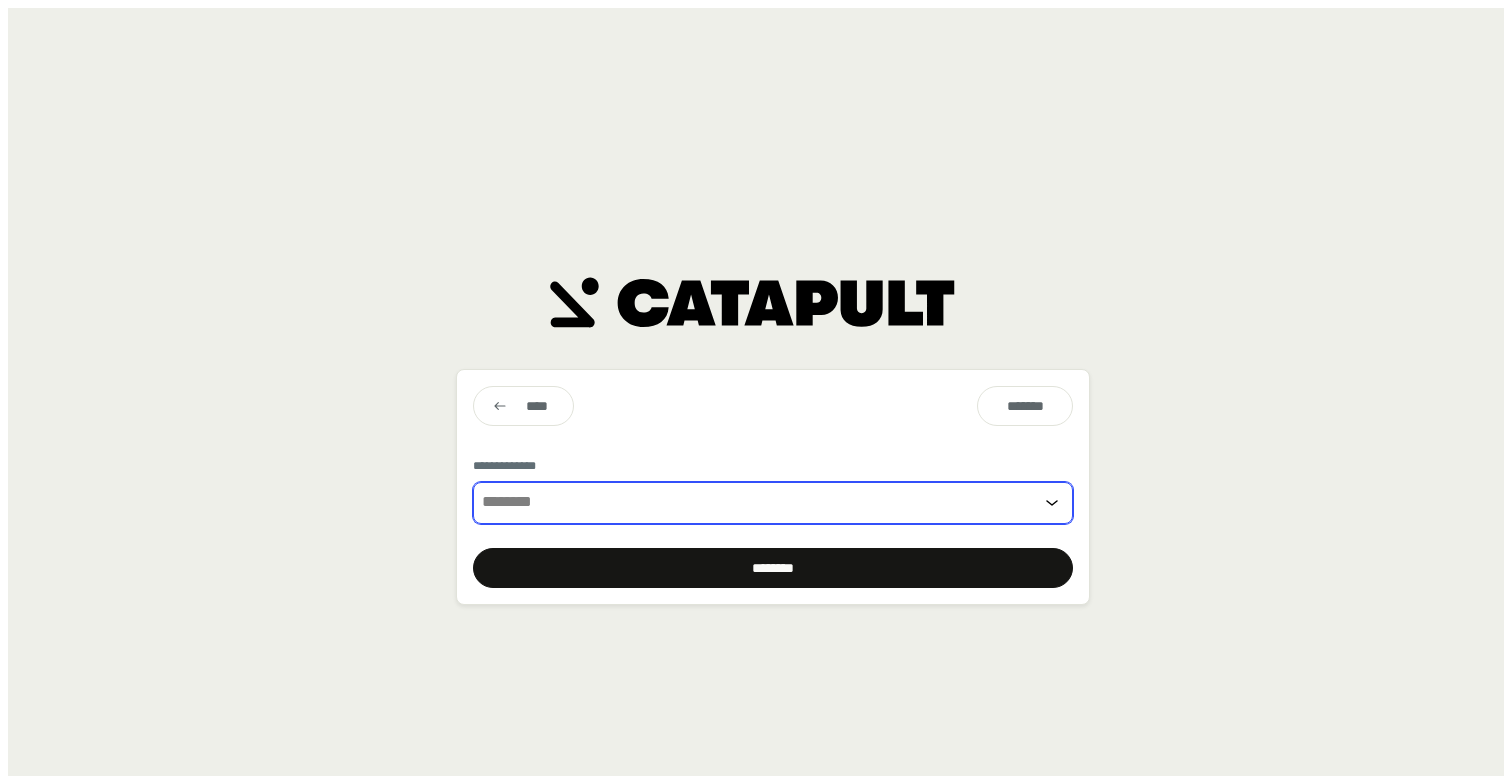 click at bounding box center (757, 503) 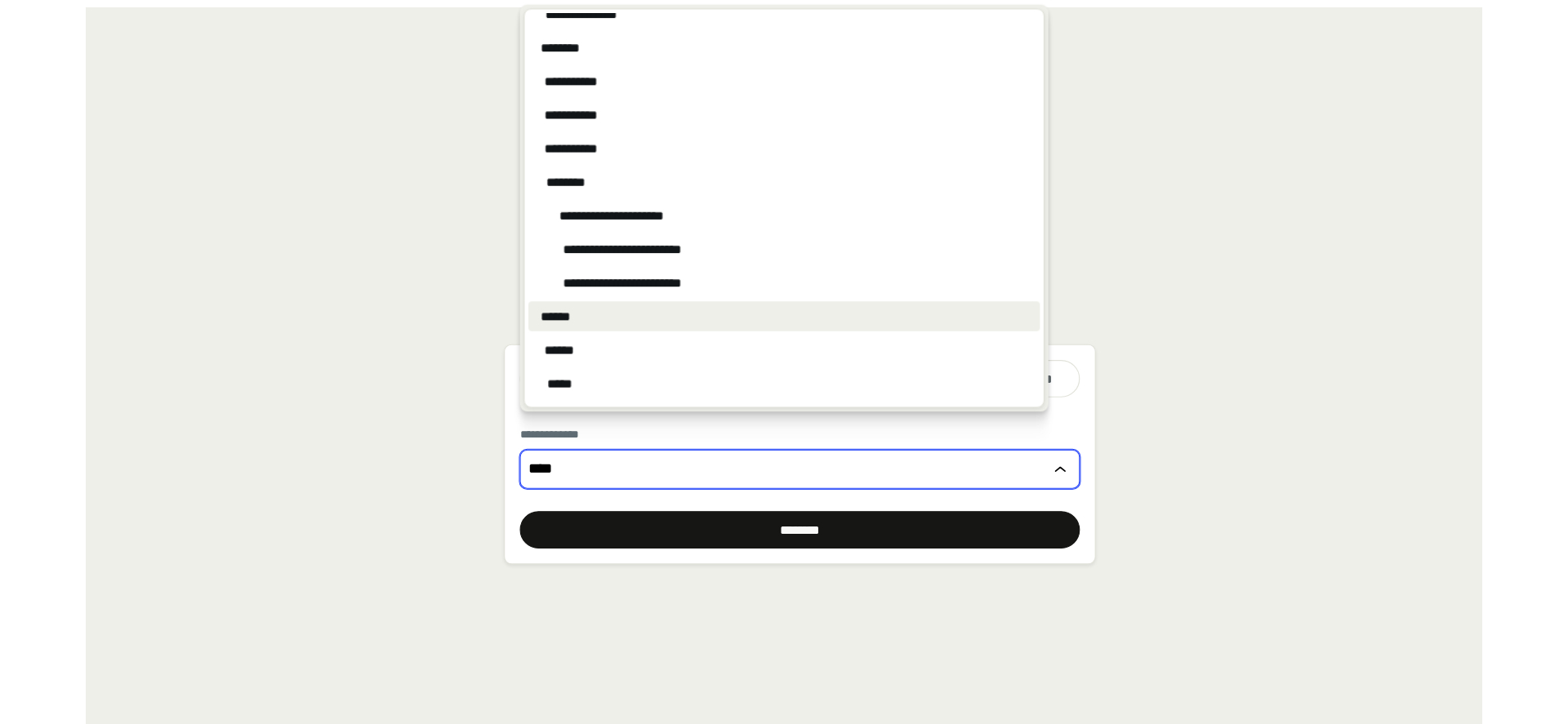 scroll, scrollTop: 0, scrollLeft: 0, axis: both 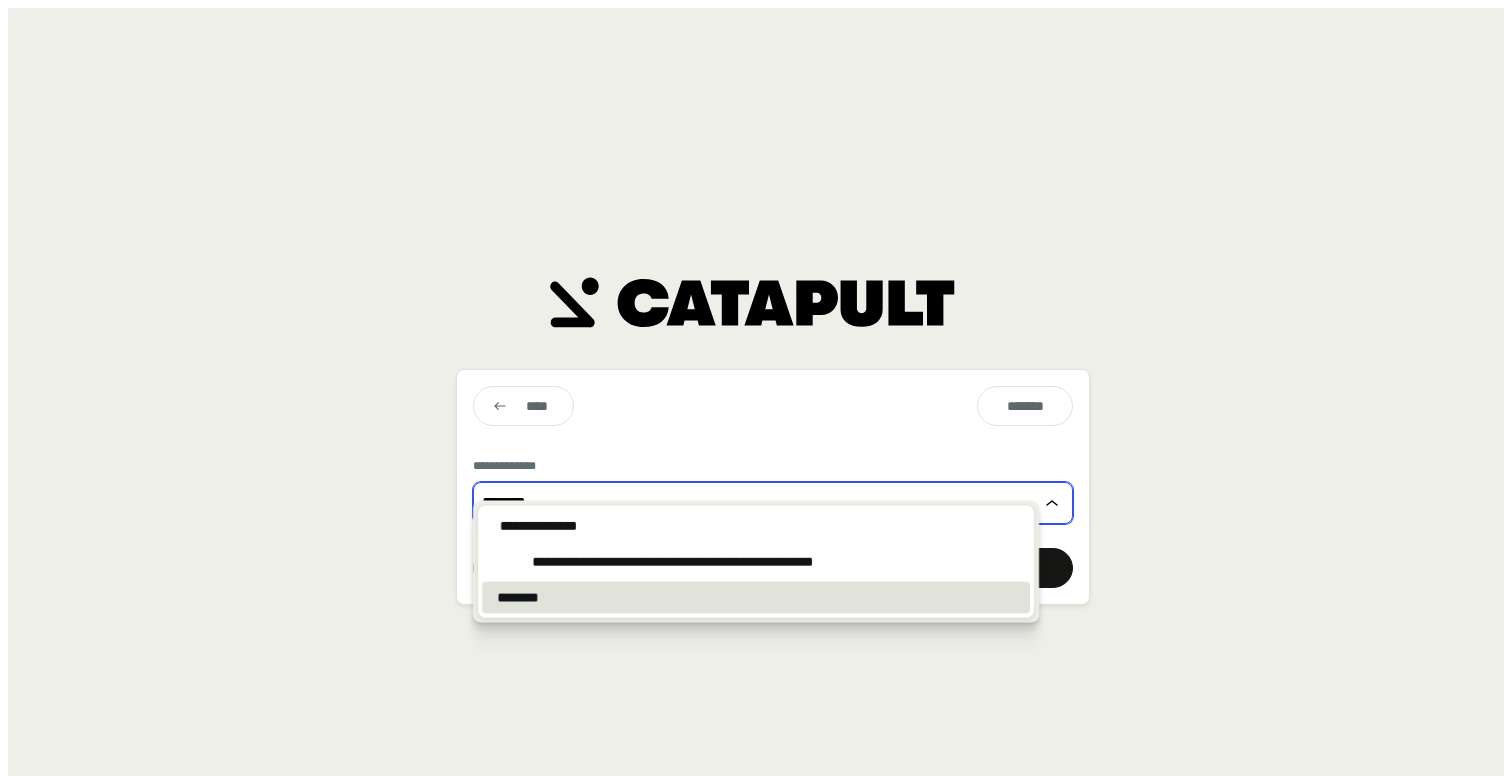 type on "*******" 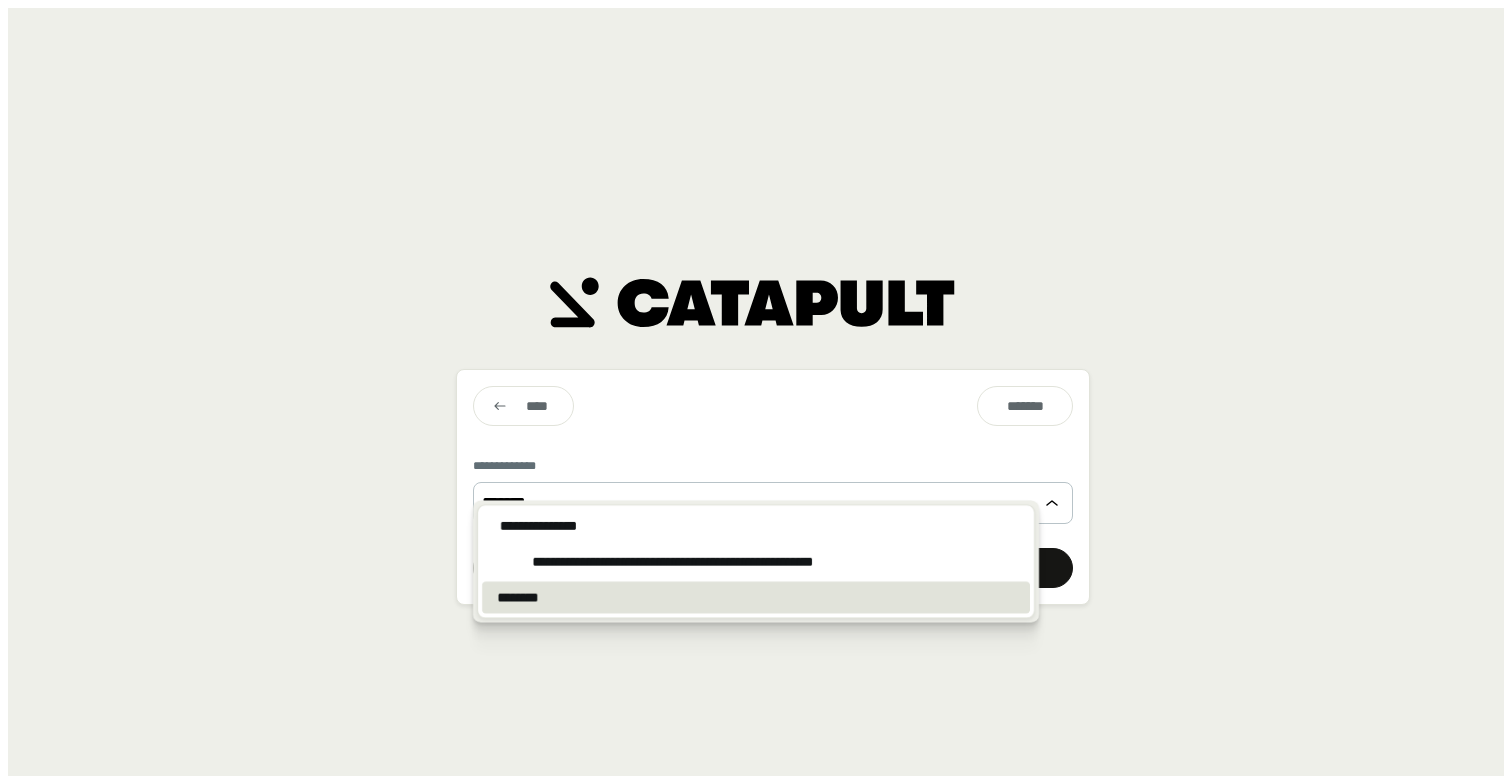 click on "**********" at bounding box center [756, 420] 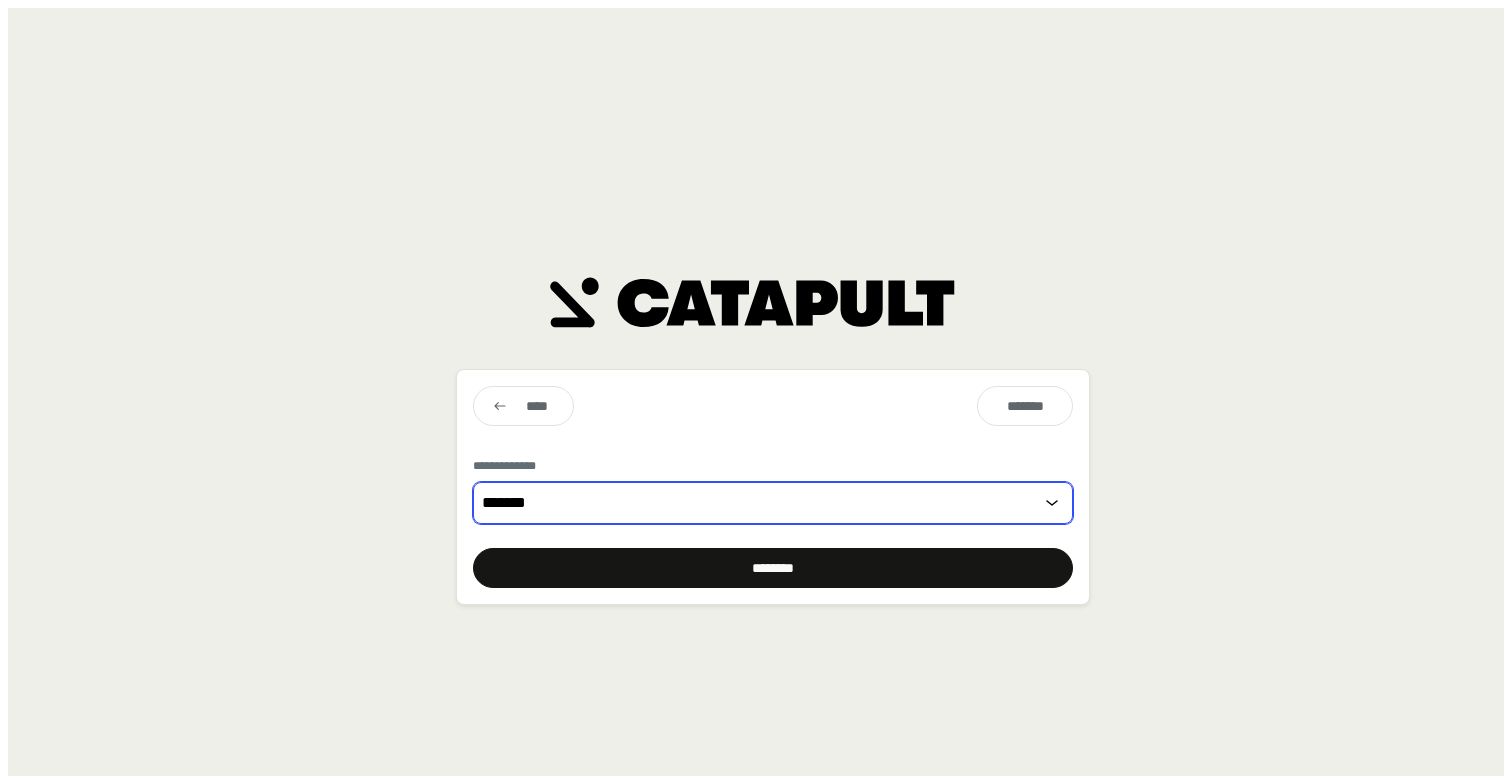 click on "*******" at bounding box center [757, 503] 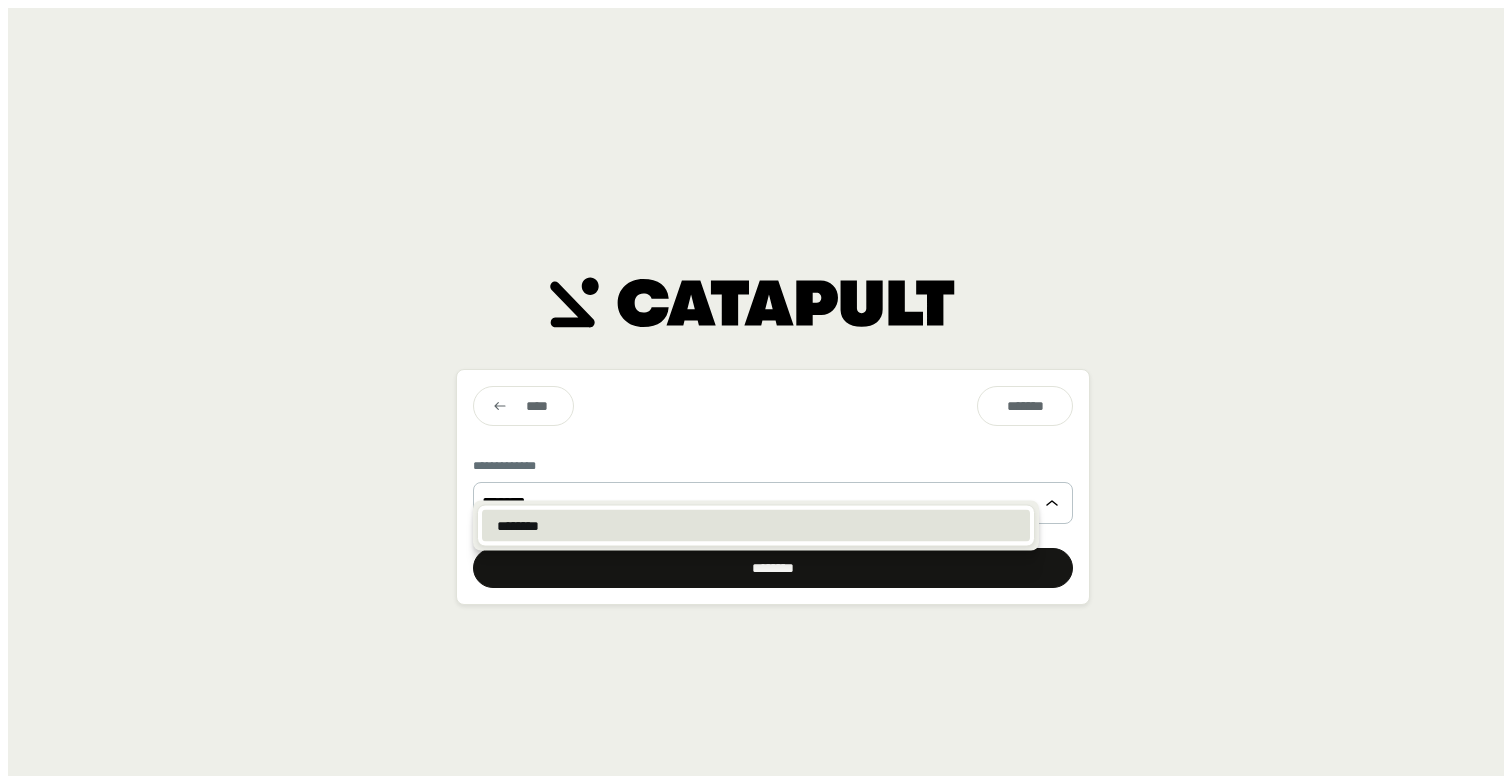 click on "********" at bounding box center [518, 526] 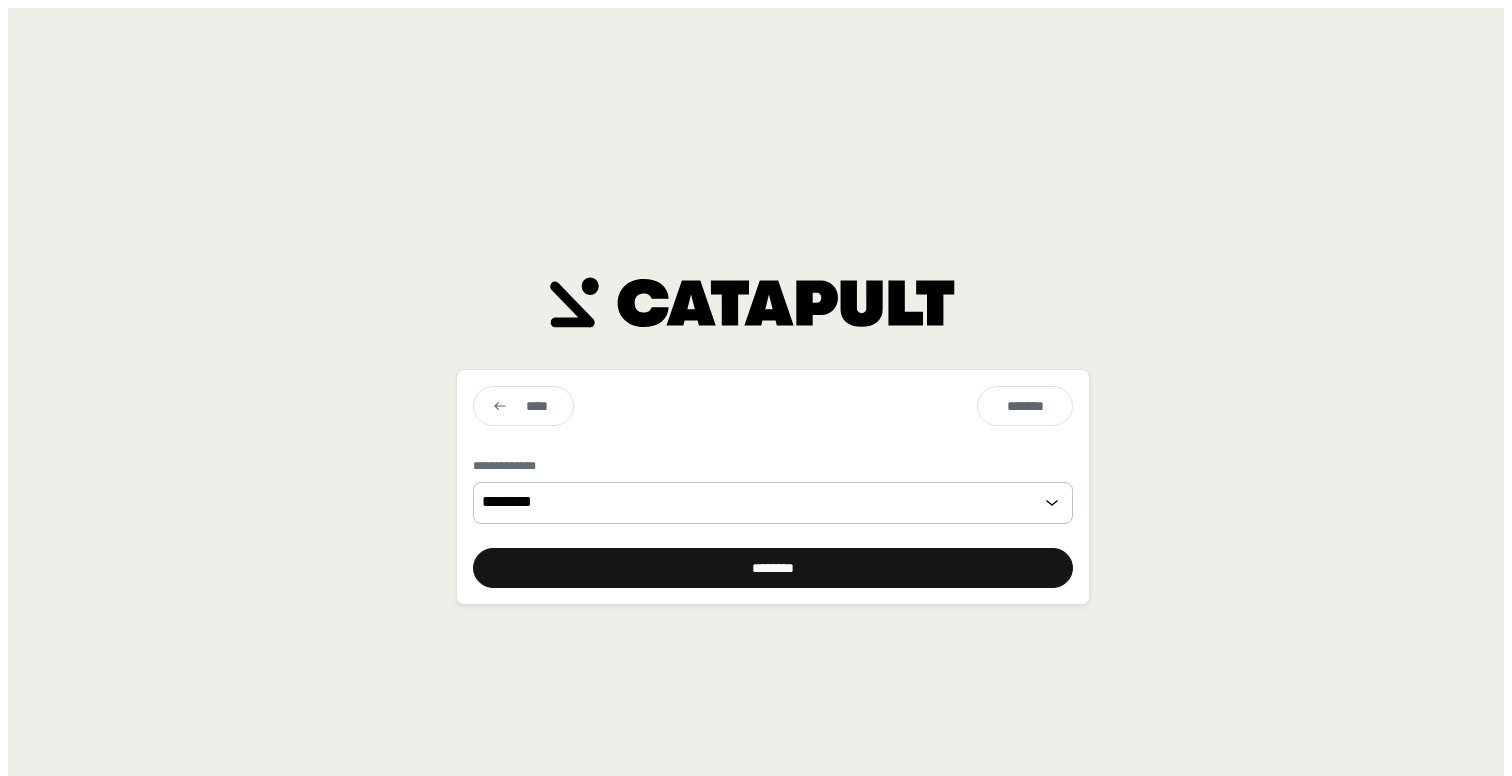 click at bounding box center [773, 568] 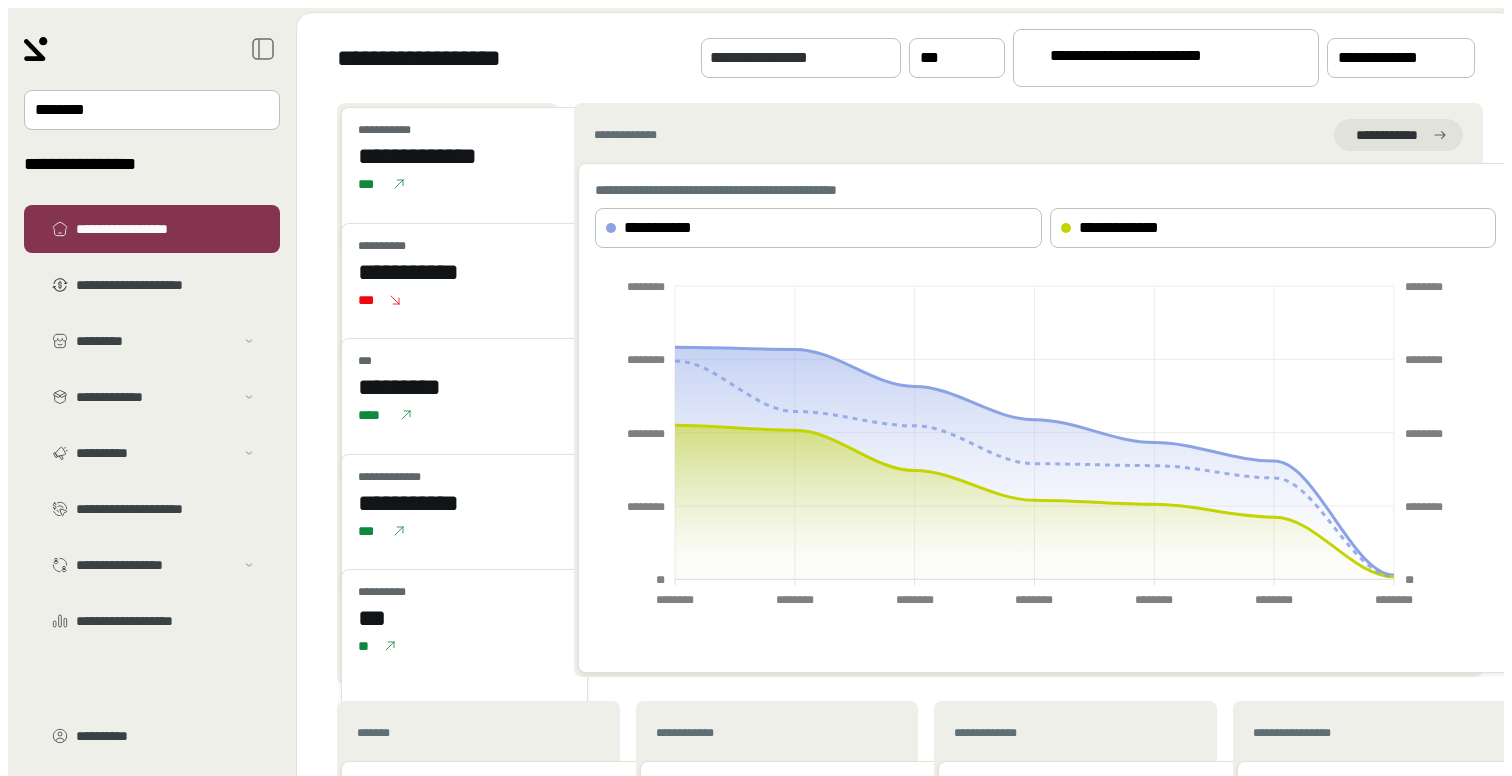 click on "**********" at bounding box center (1157, 59) 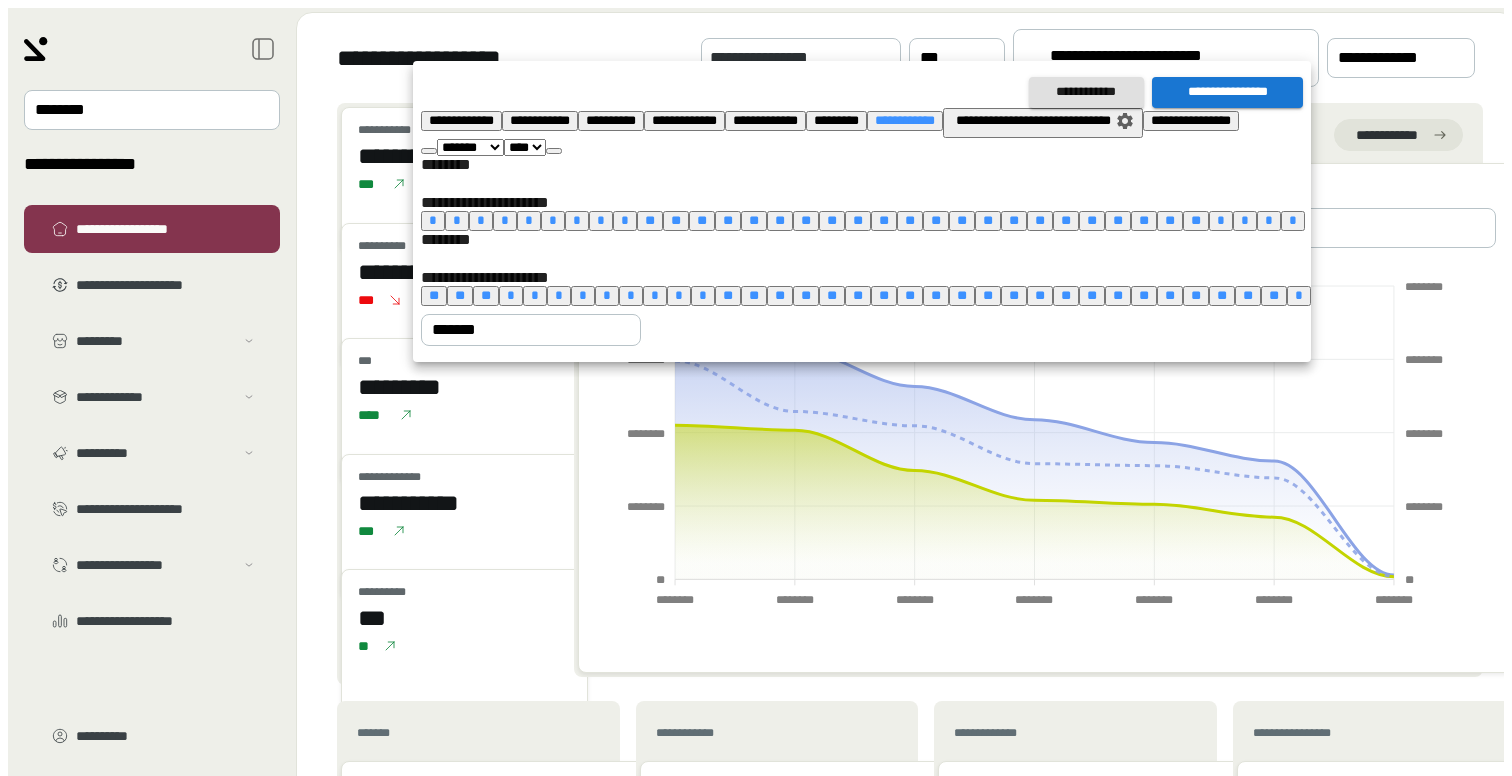 click at bounding box center (429, 151) 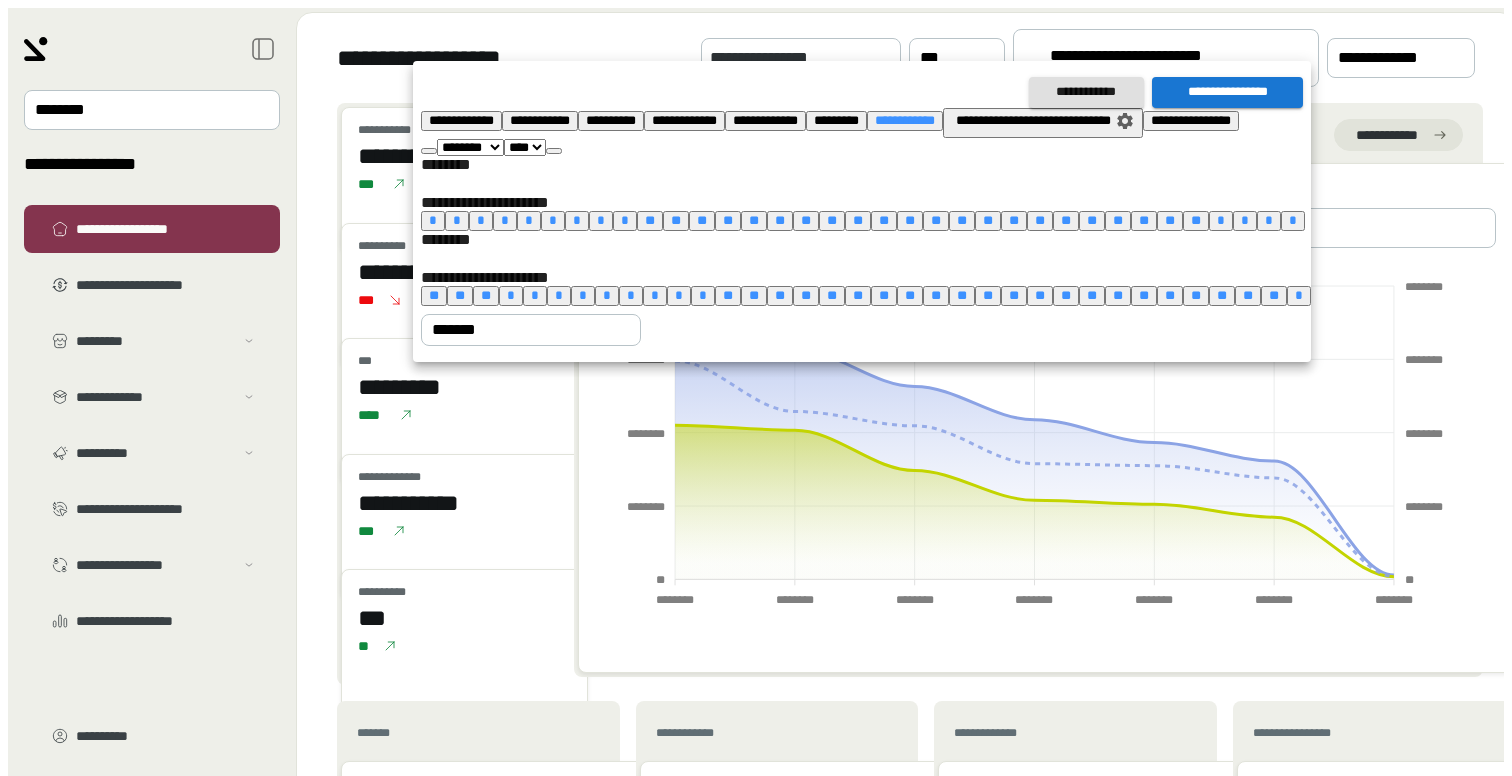 click at bounding box center (429, 151) 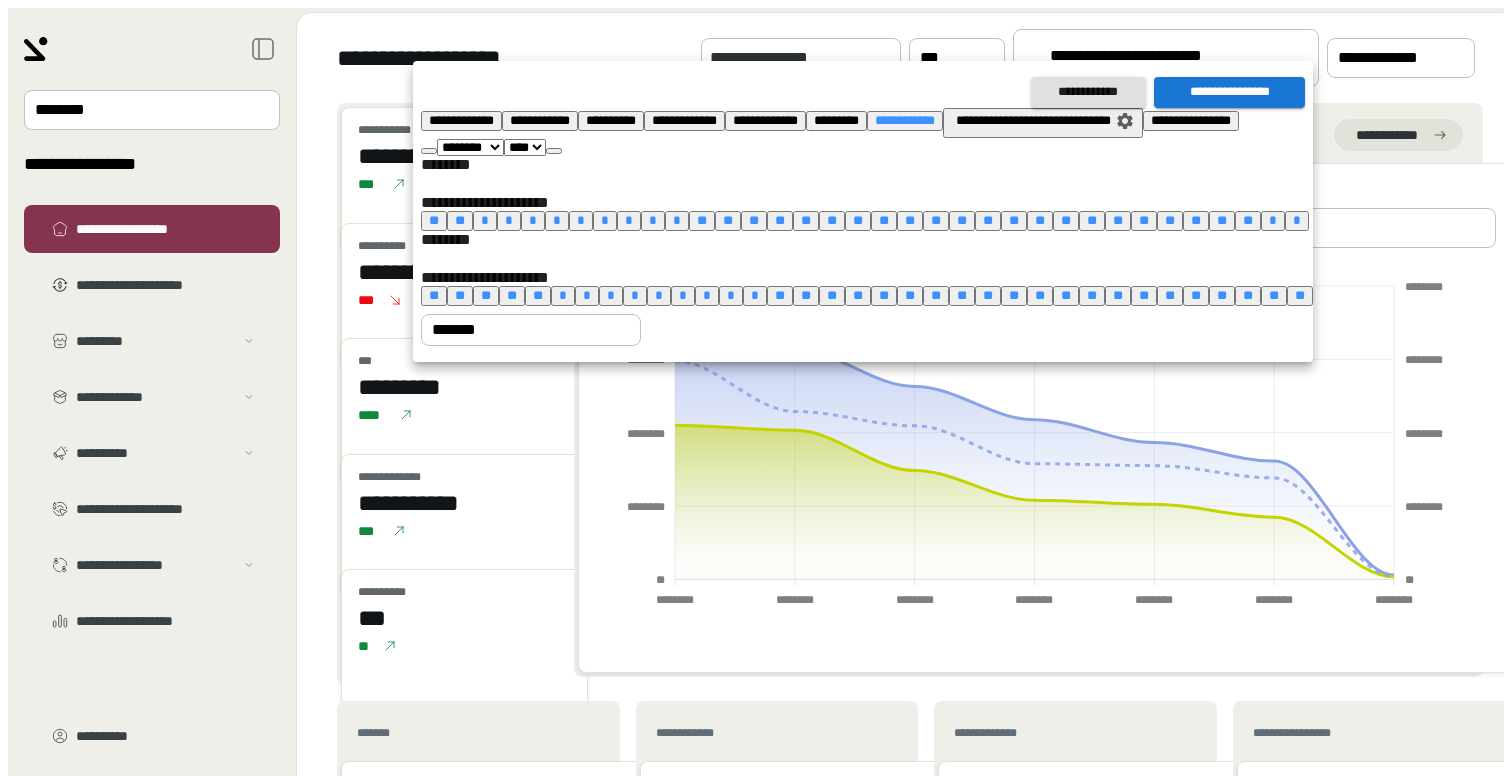 click at bounding box center [429, 151] 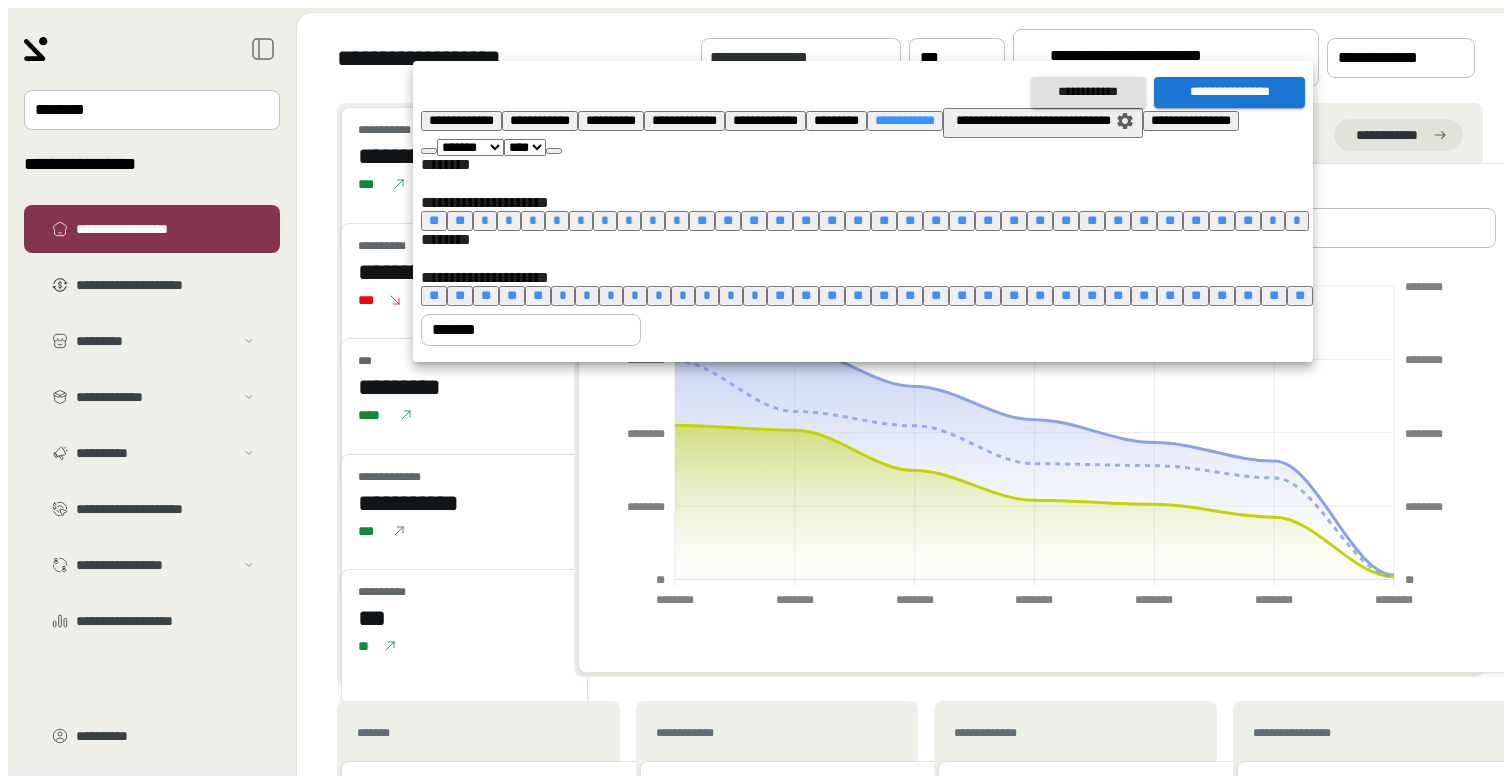 click at bounding box center (429, 151) 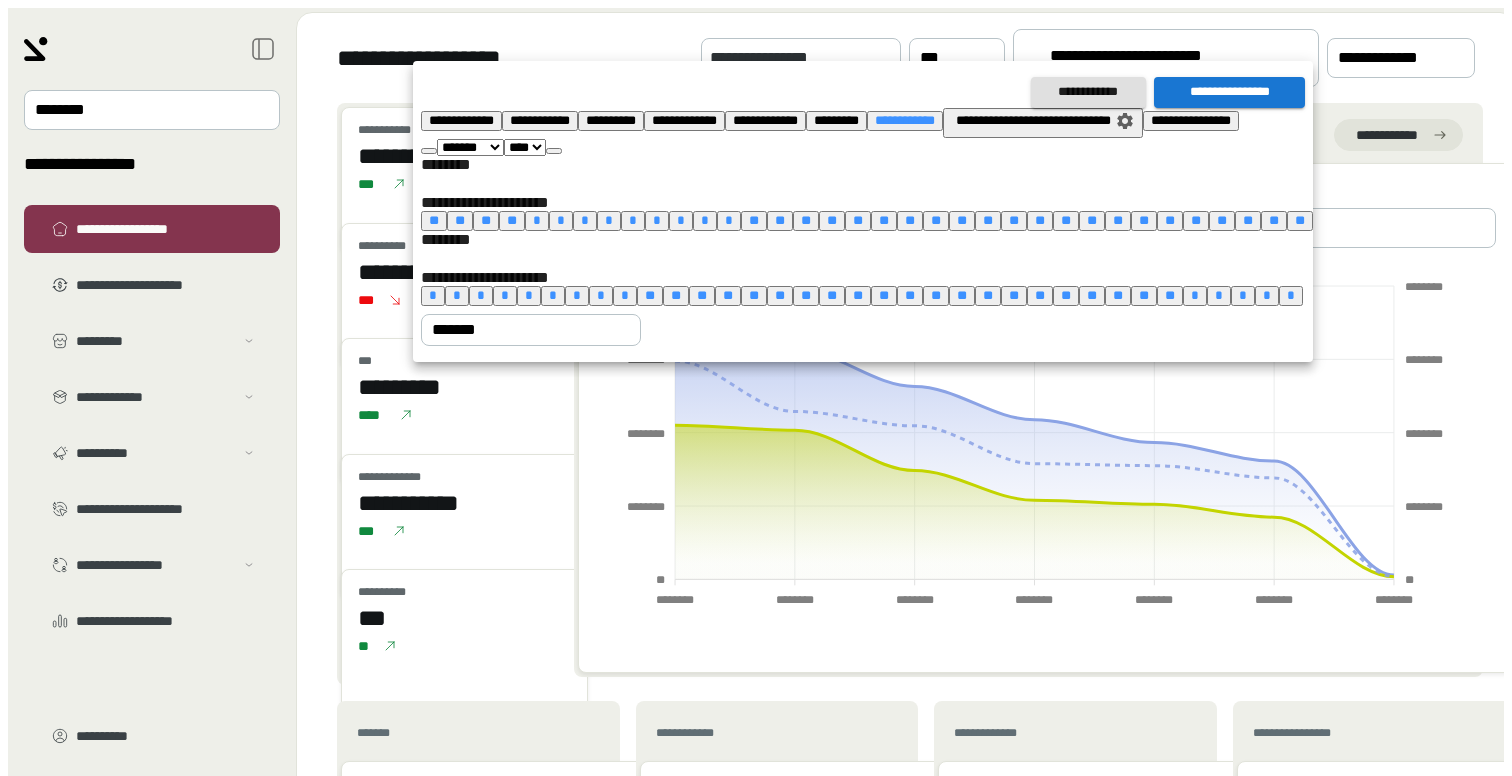 click at bounding box center [429, 151] 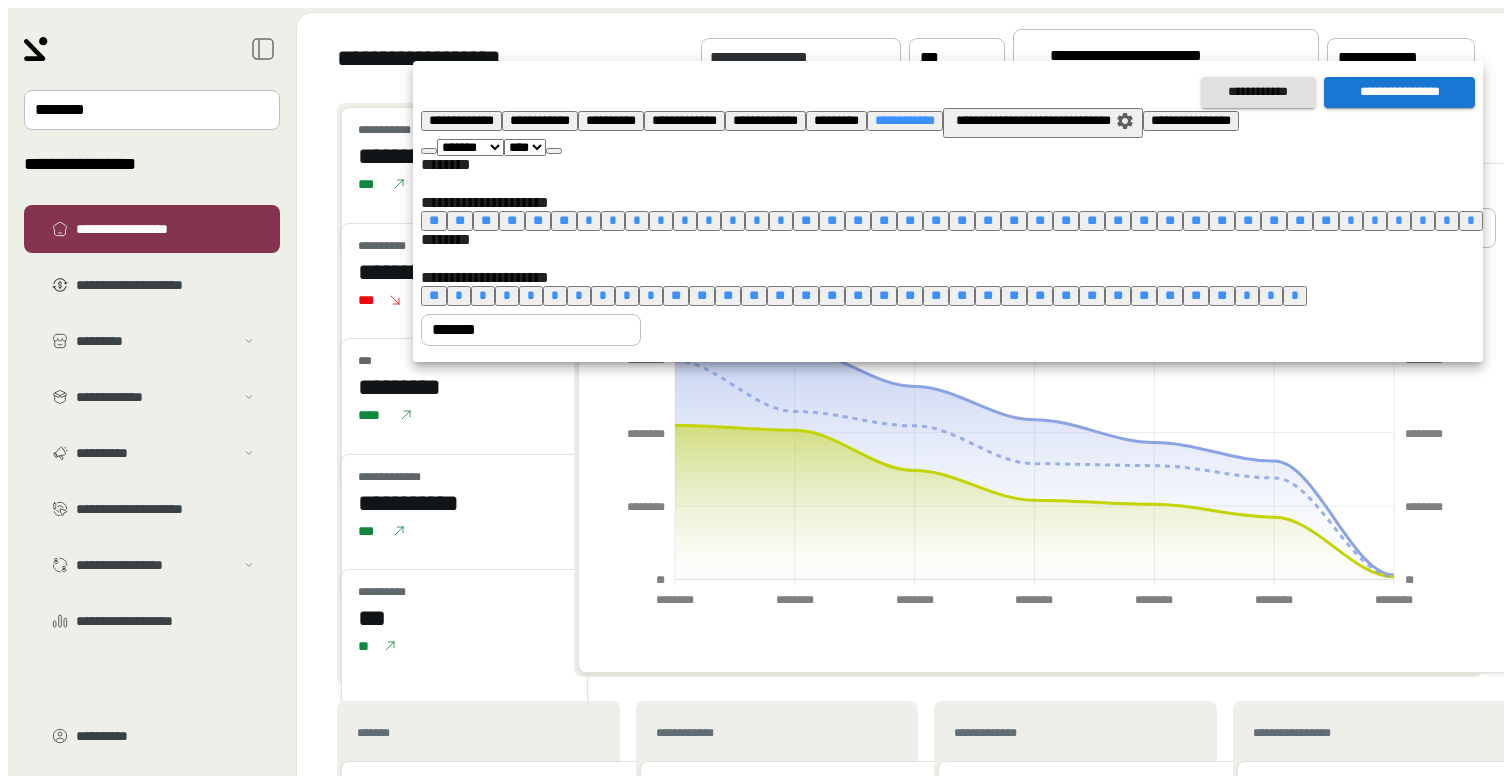 click on "**" at bounding box center (832, 295) 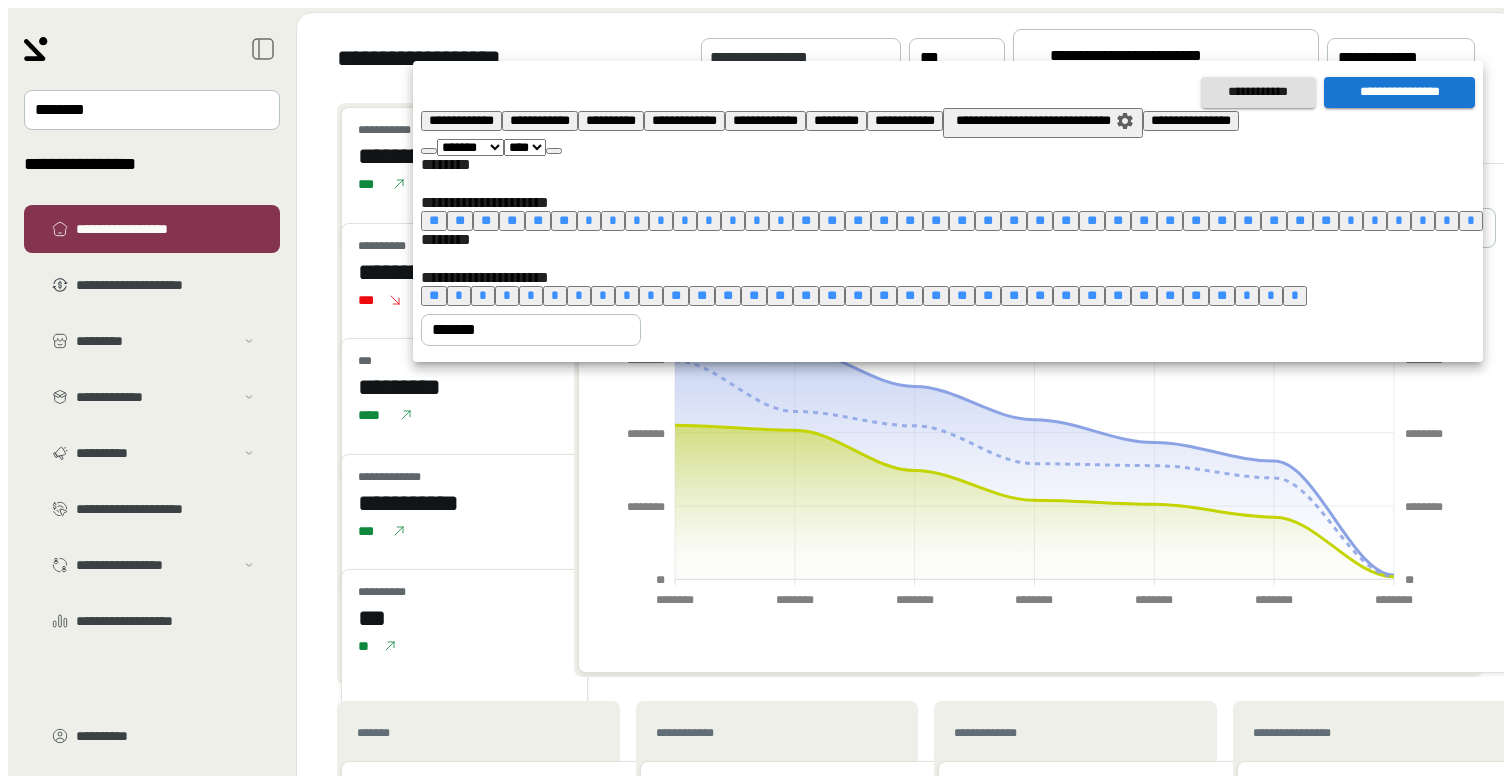click on "**" at bounding box center (858, 295) 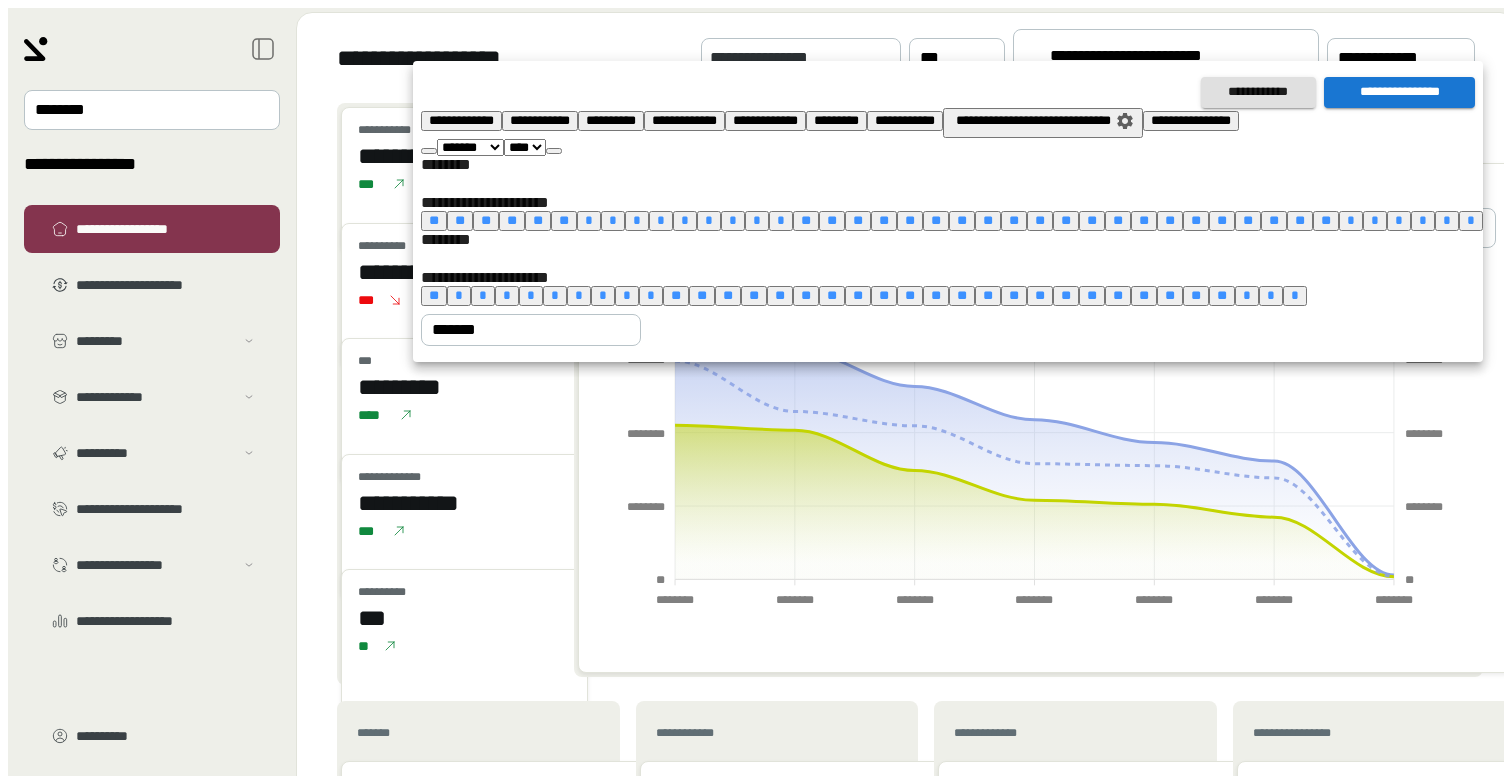 click on "**********" at bounding box center (1399, 92) 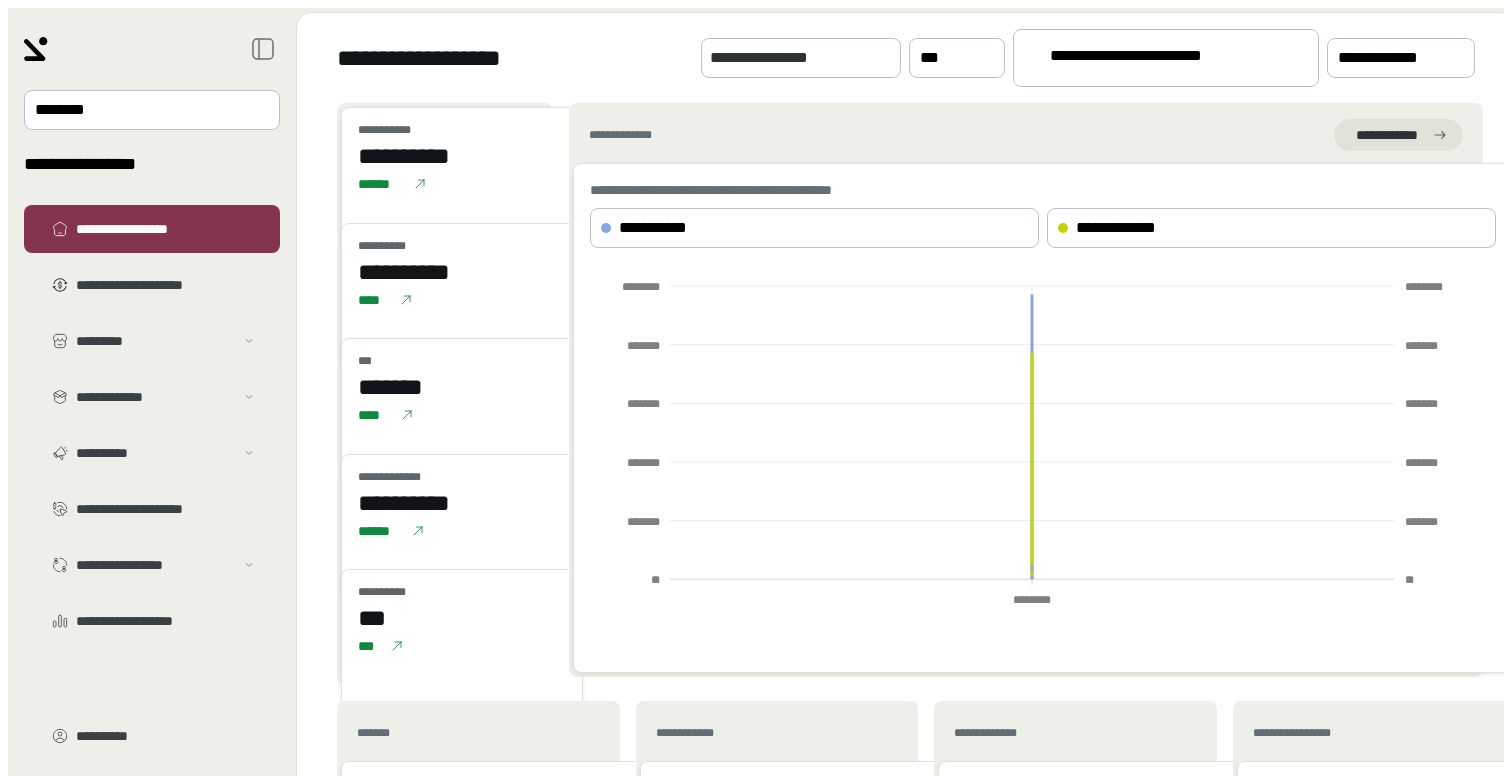 click on "**********" at bounding box center [1157, 59] 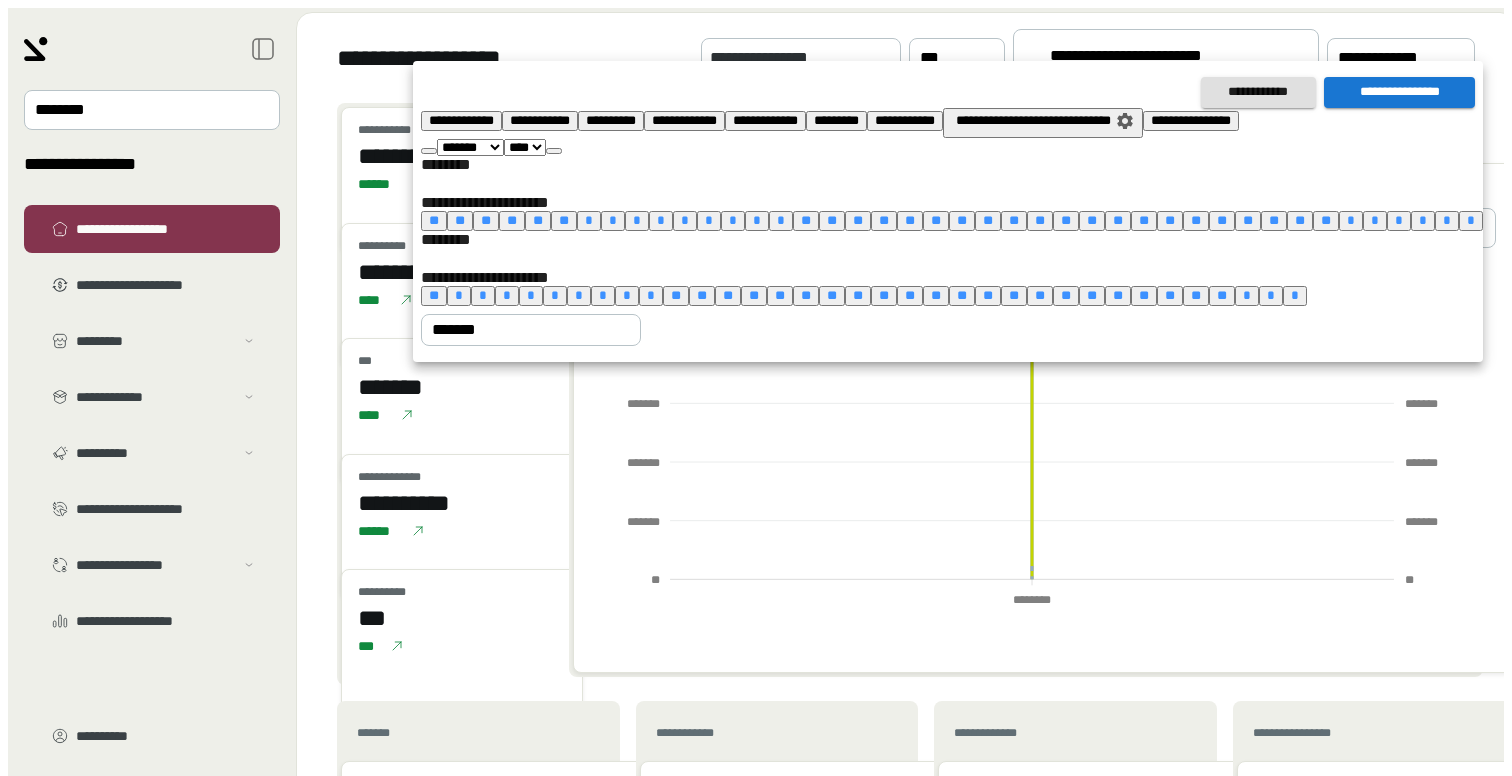 click on "*" at bounding box center [459, 295] 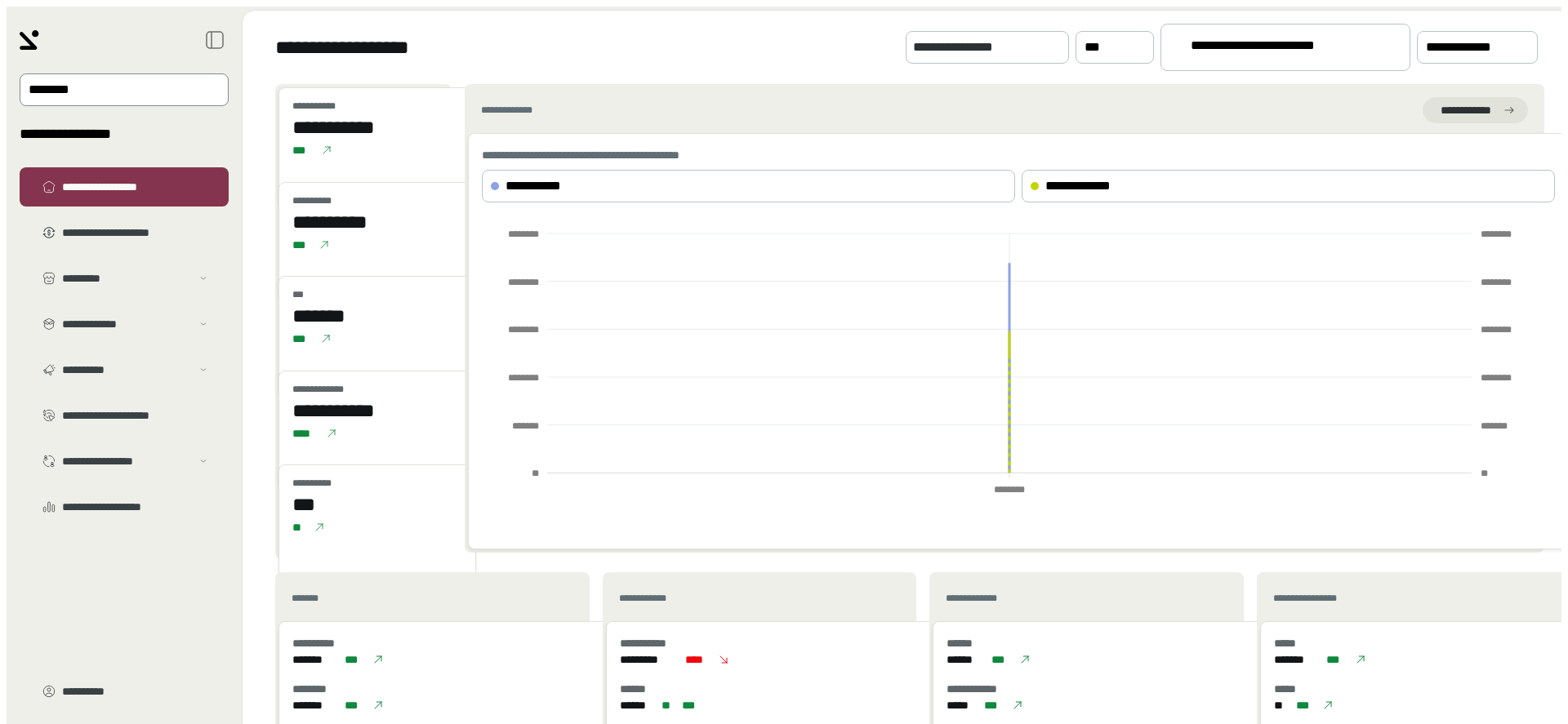 click on "********" at bounding box center [113, 90] 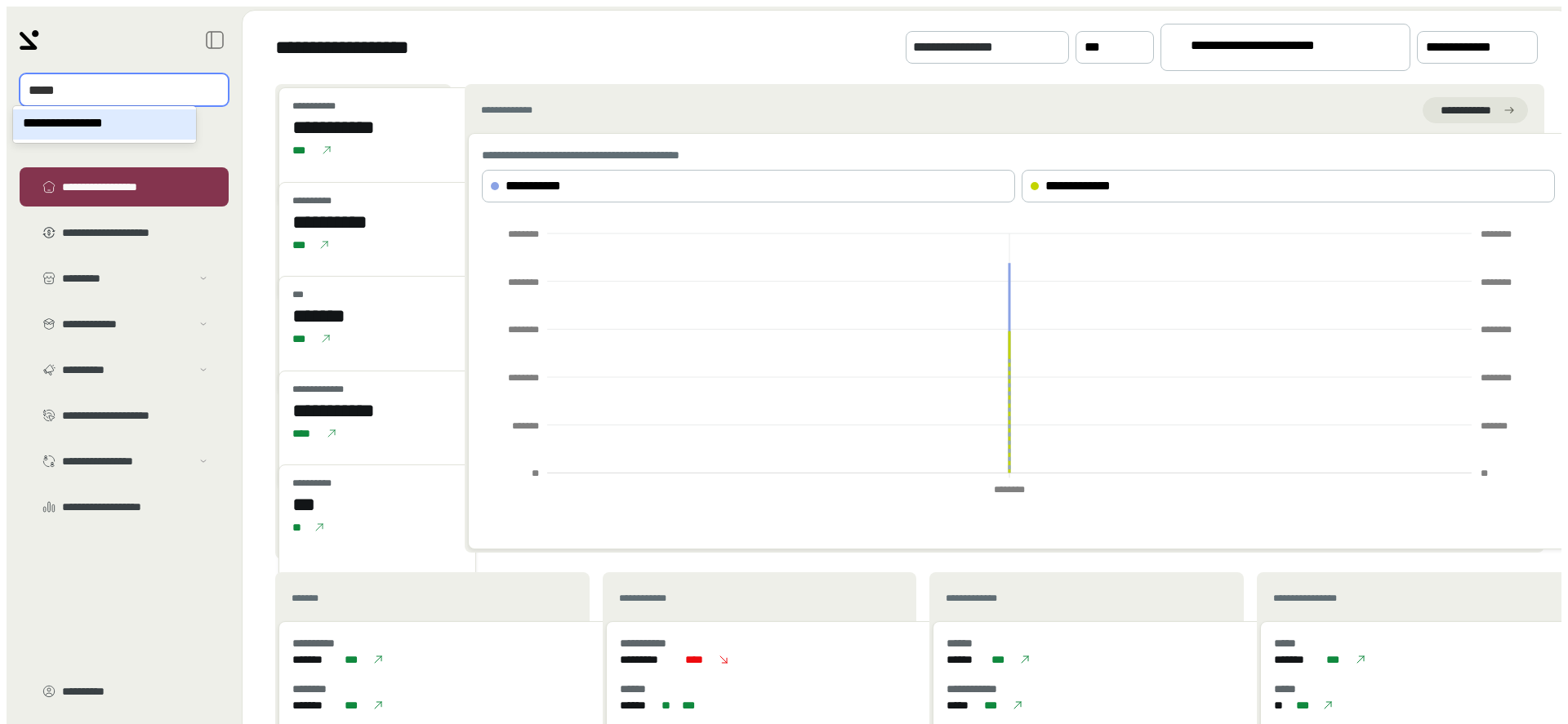 type on "******" 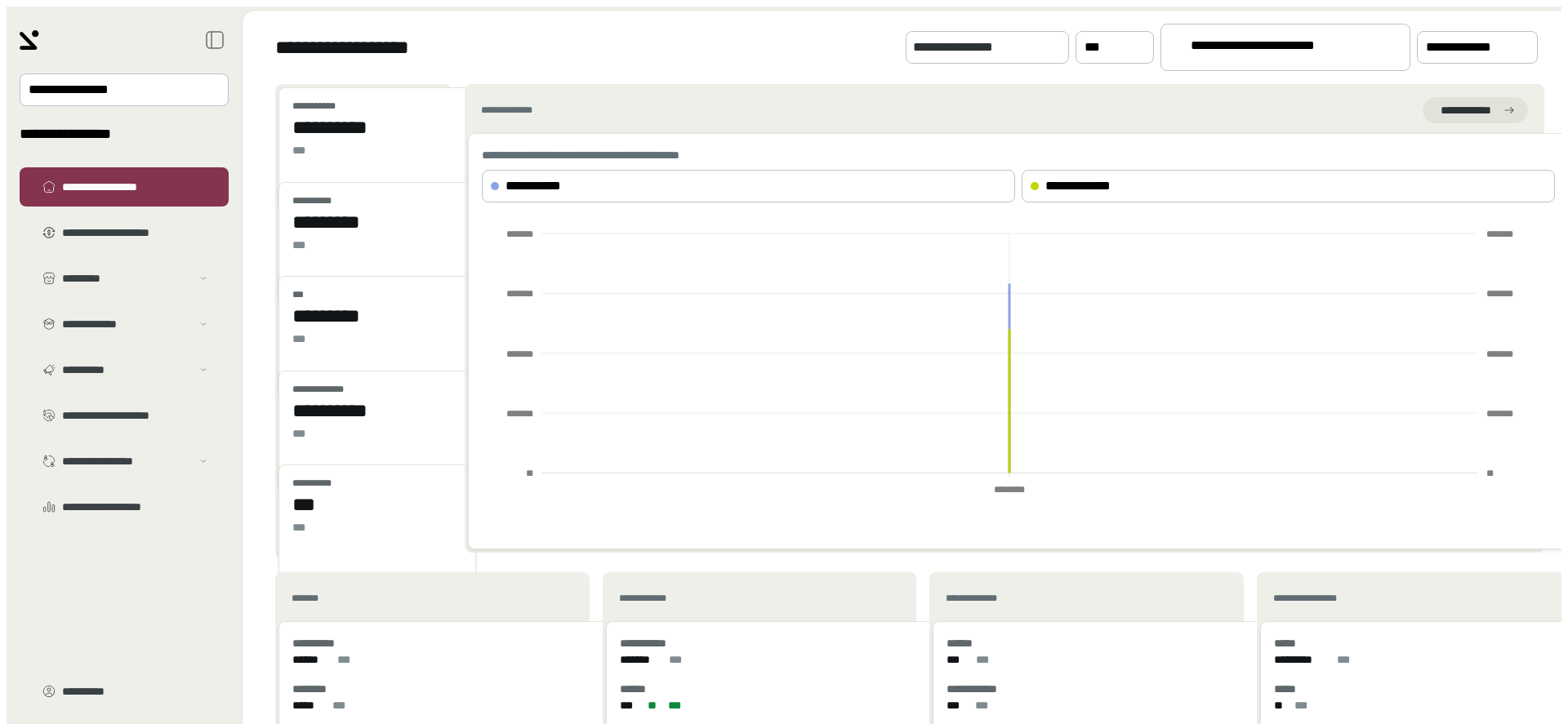 click on "**********" at bounding box center [1278, 48] 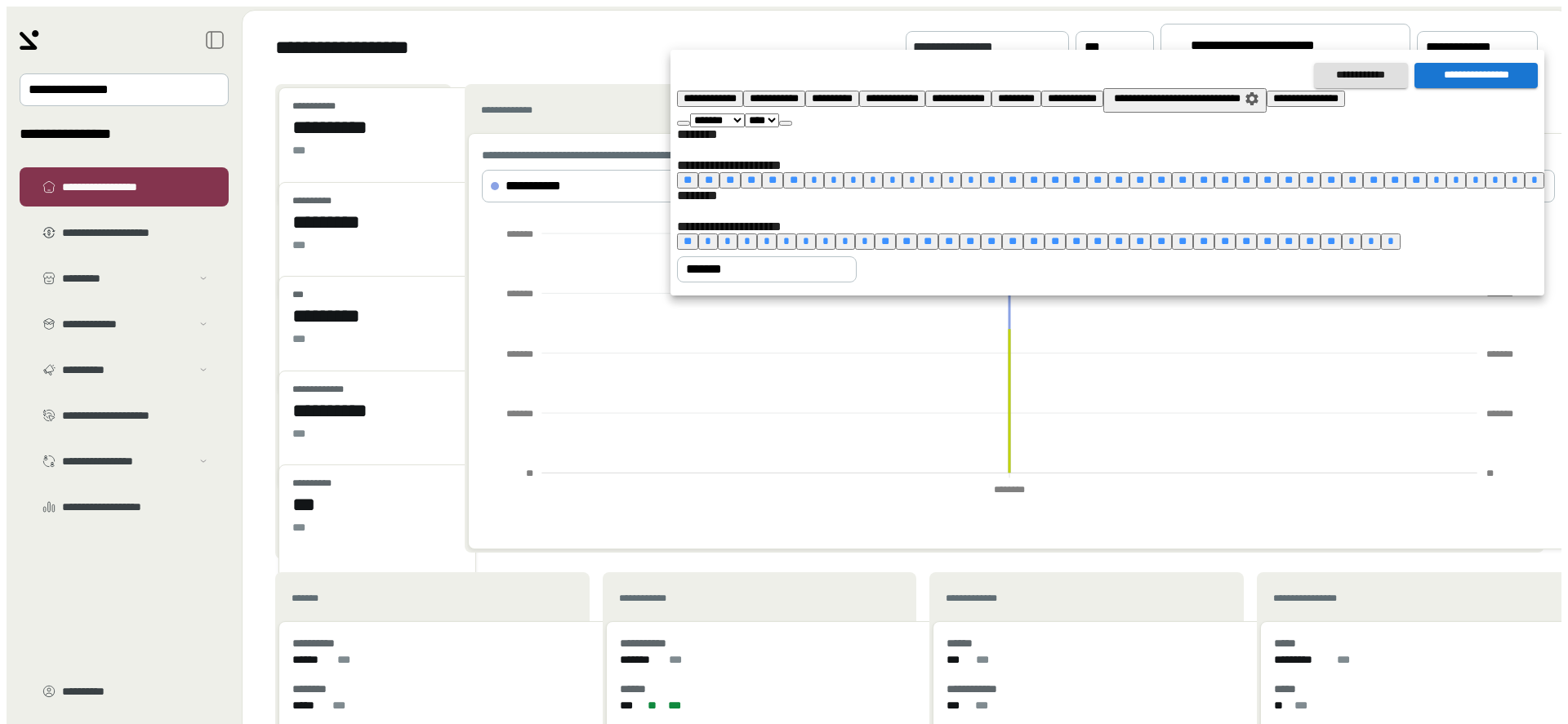 click at bounding box center [684, 123] 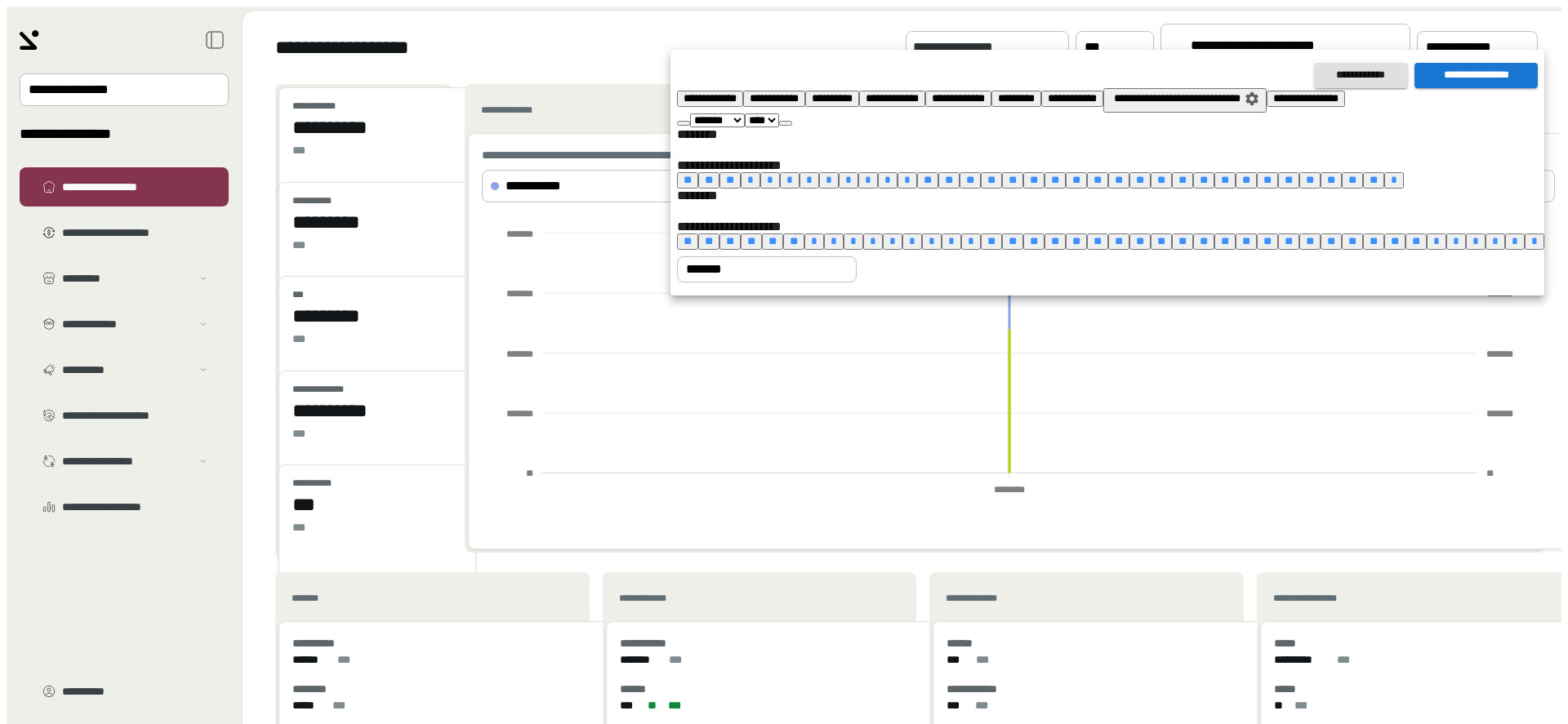 click at bounding box center (684, 123) 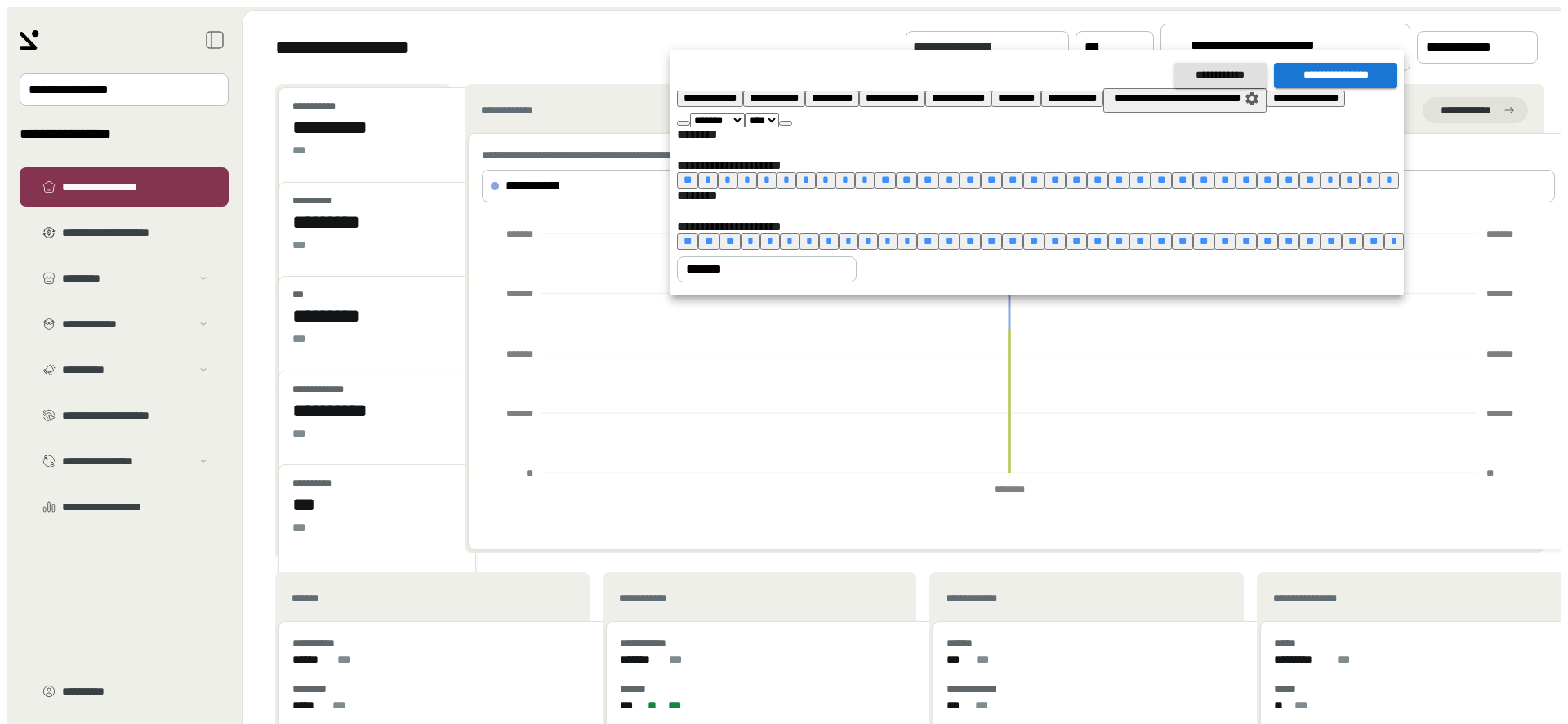 click at bounding box center (684, 123) 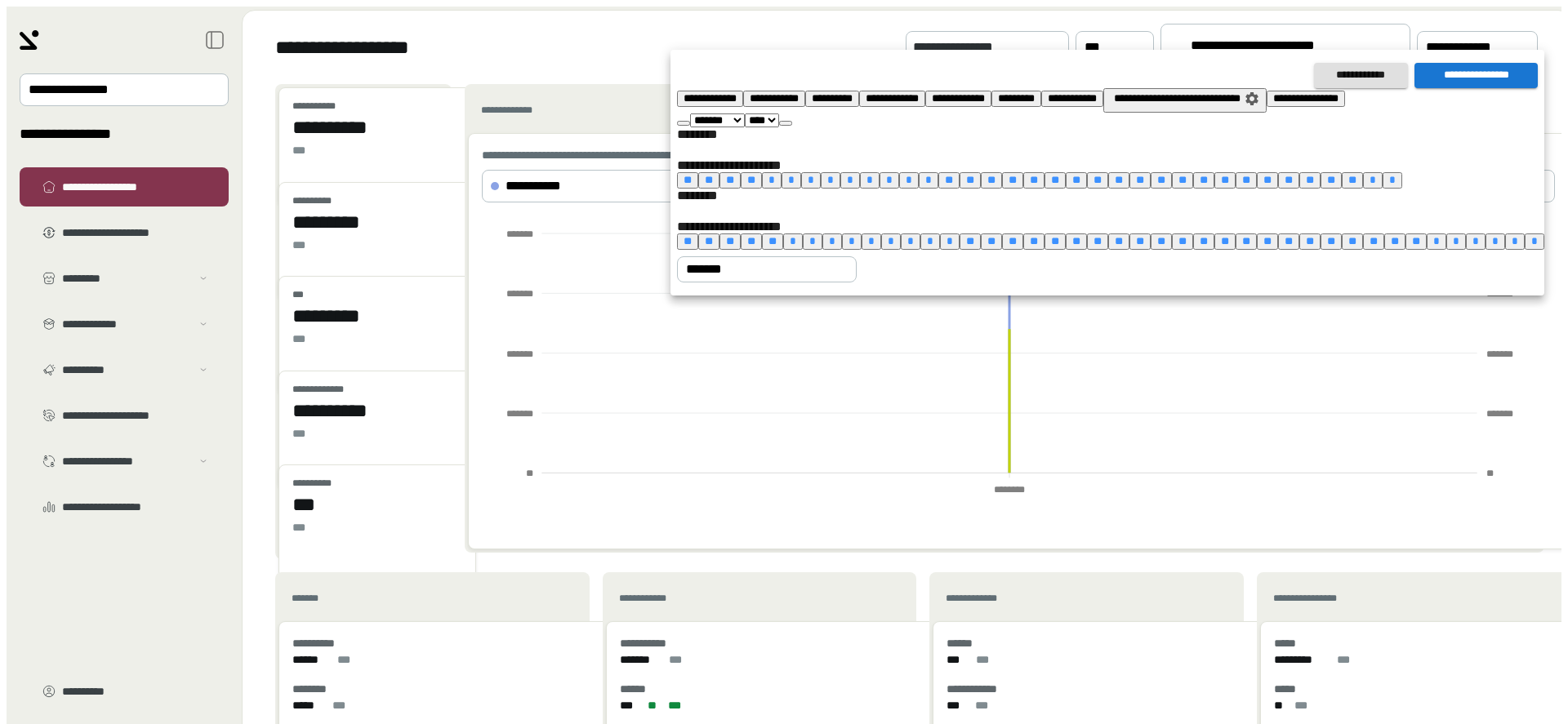 click at bounding box center (684, 123) 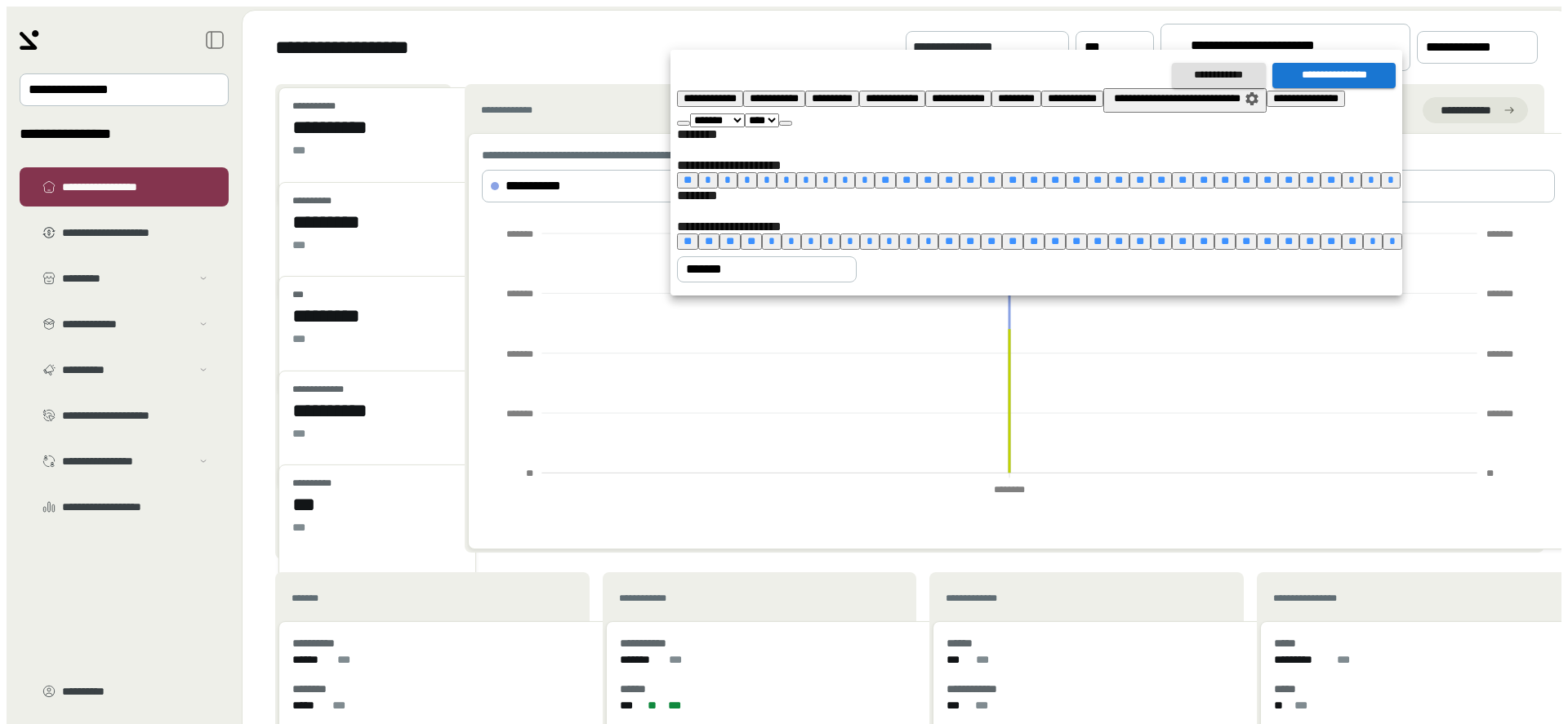 click at bounding box center (684, 123) 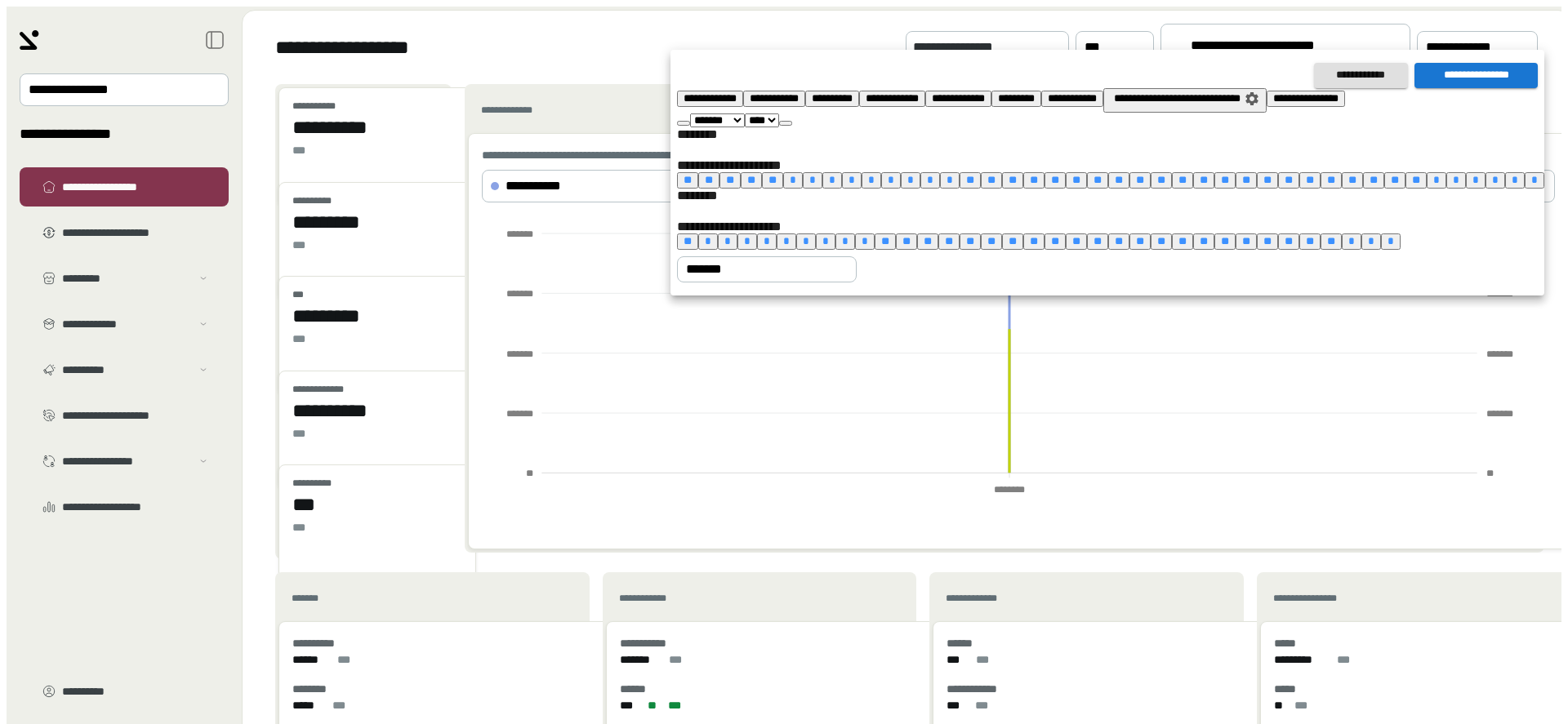 click at bounding box center [684, 123] 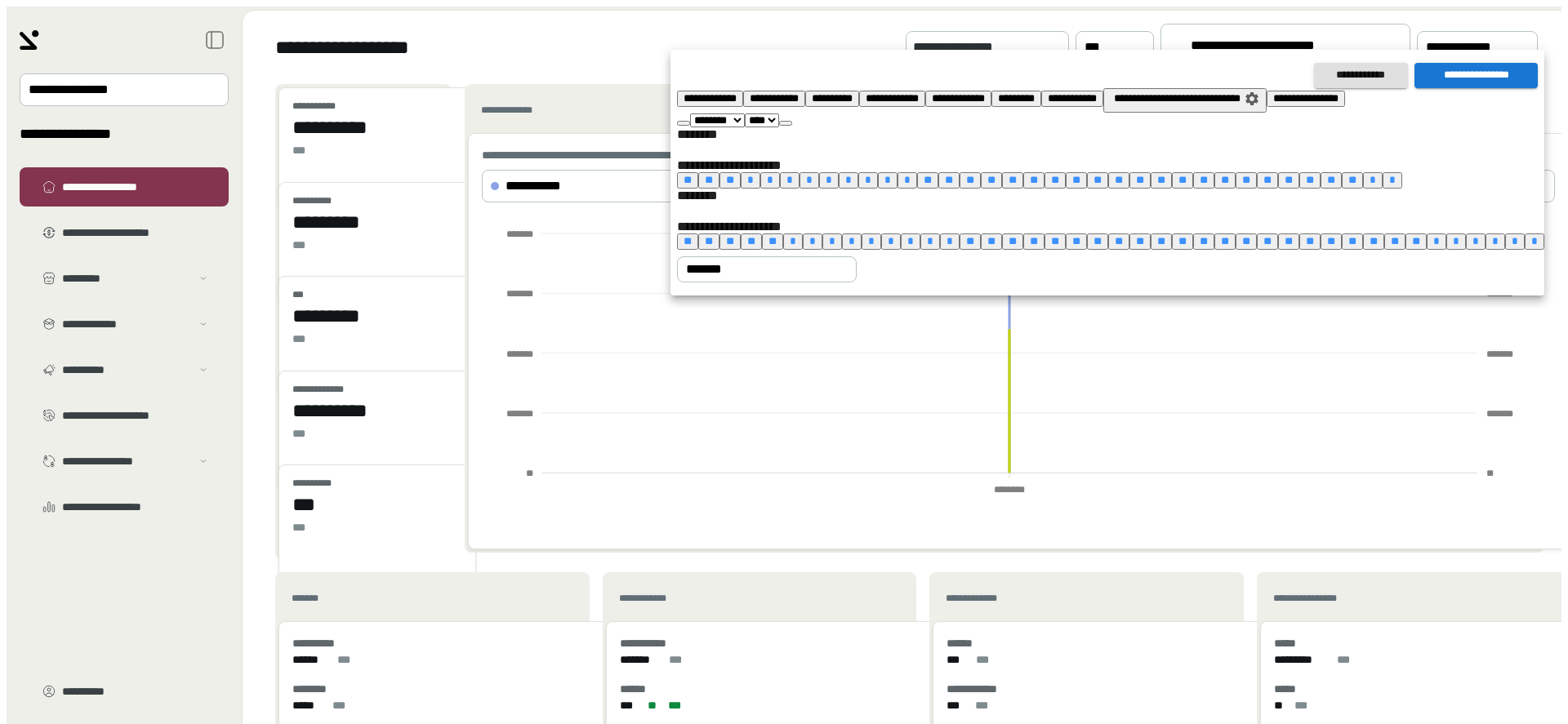 click at bounding box center (684, 123) 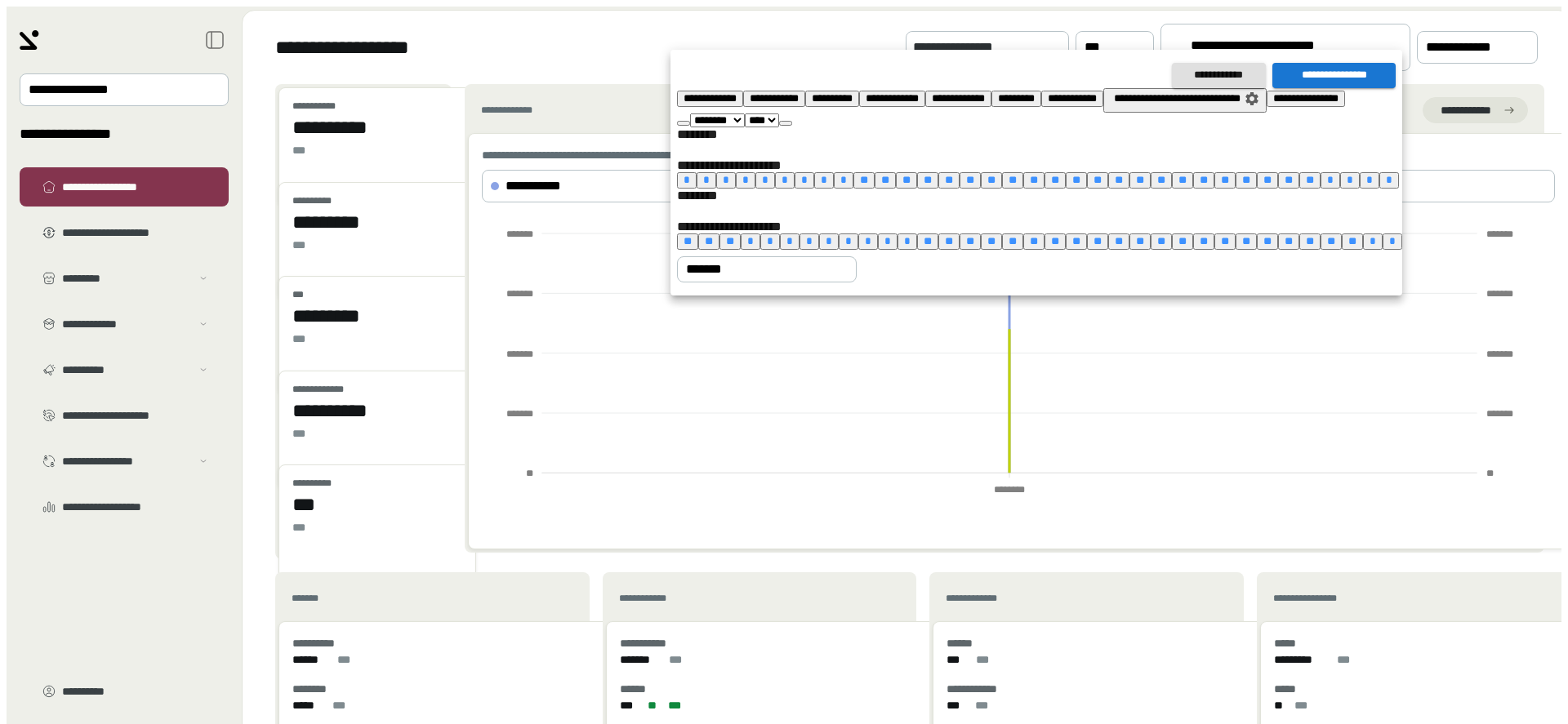 click at bounding box center [684, 123] 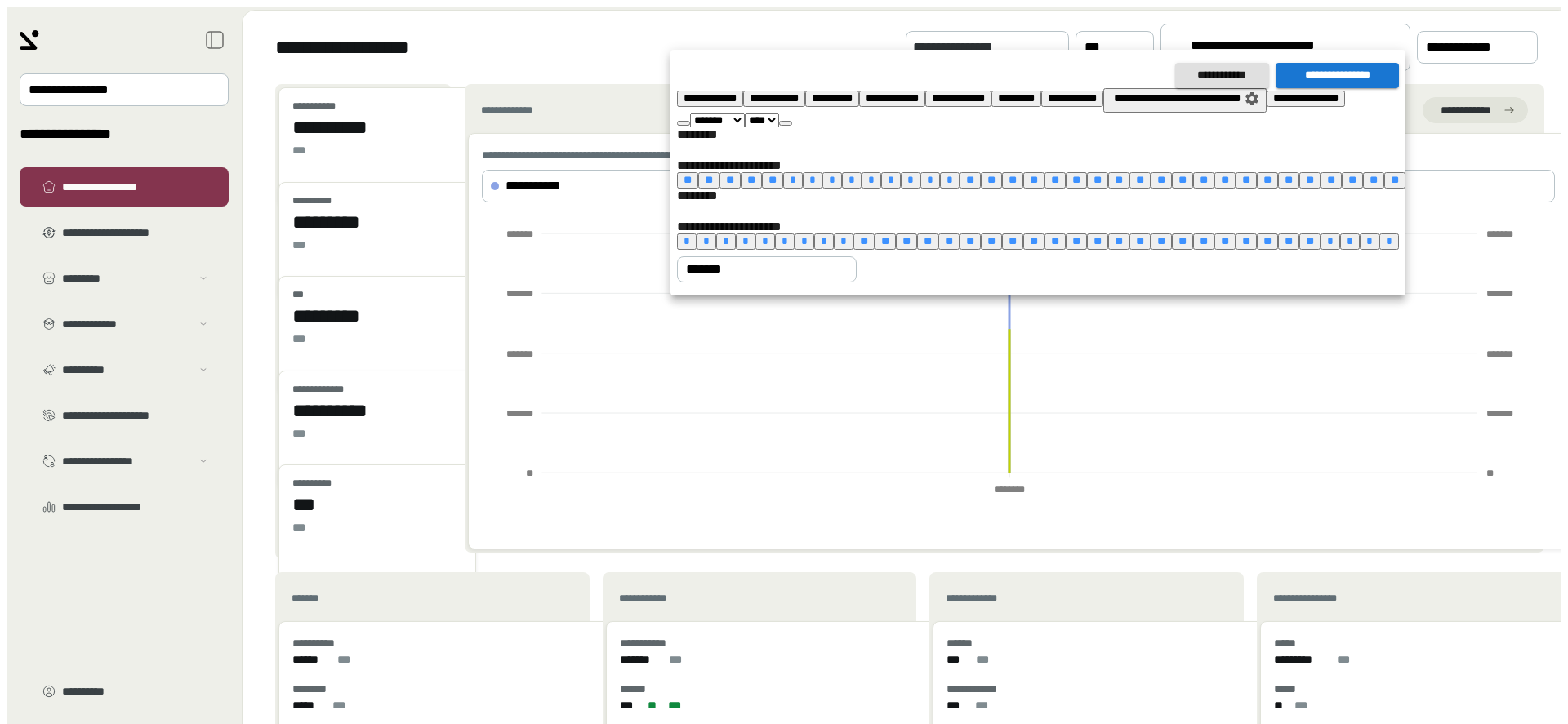 click at bounding box center (684, 123) 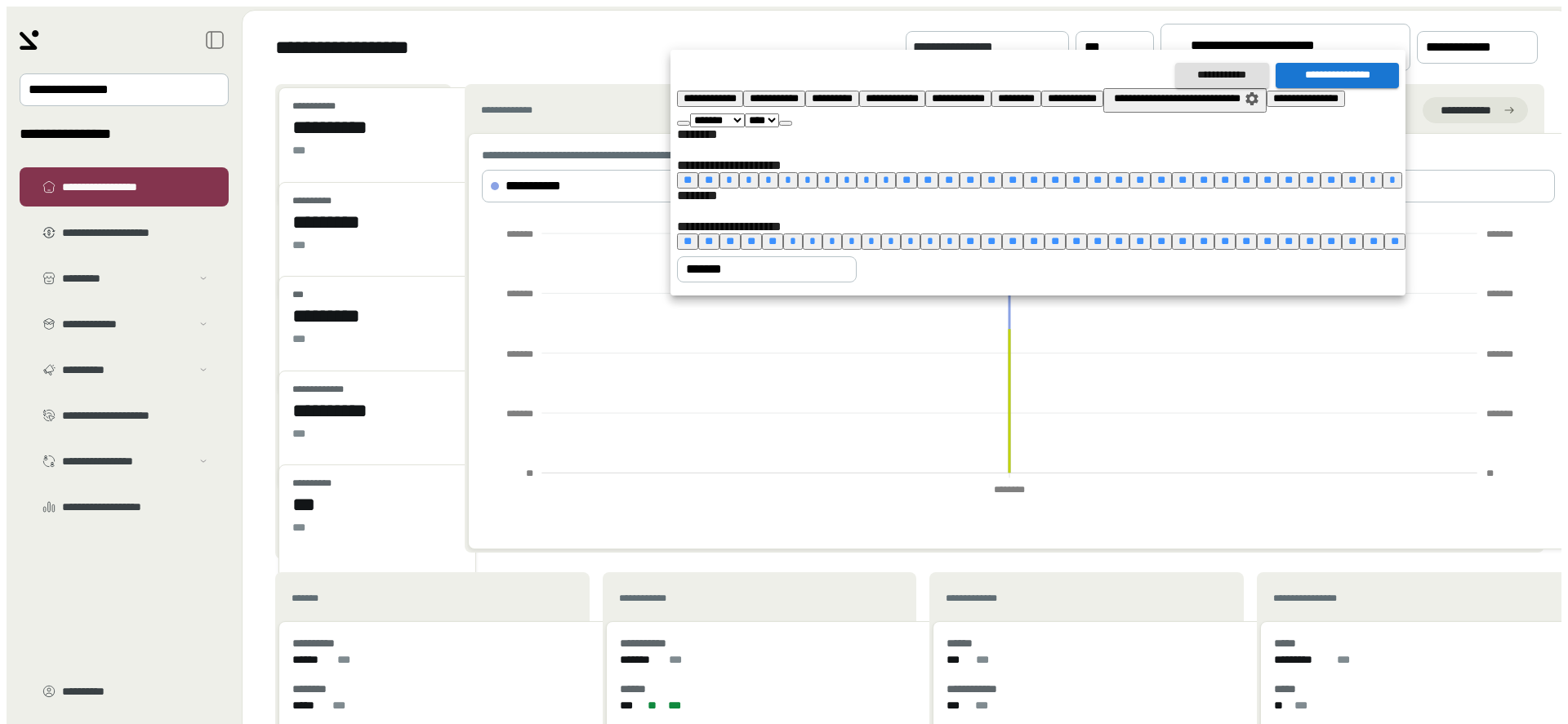 click at bounding box center [684, 123] 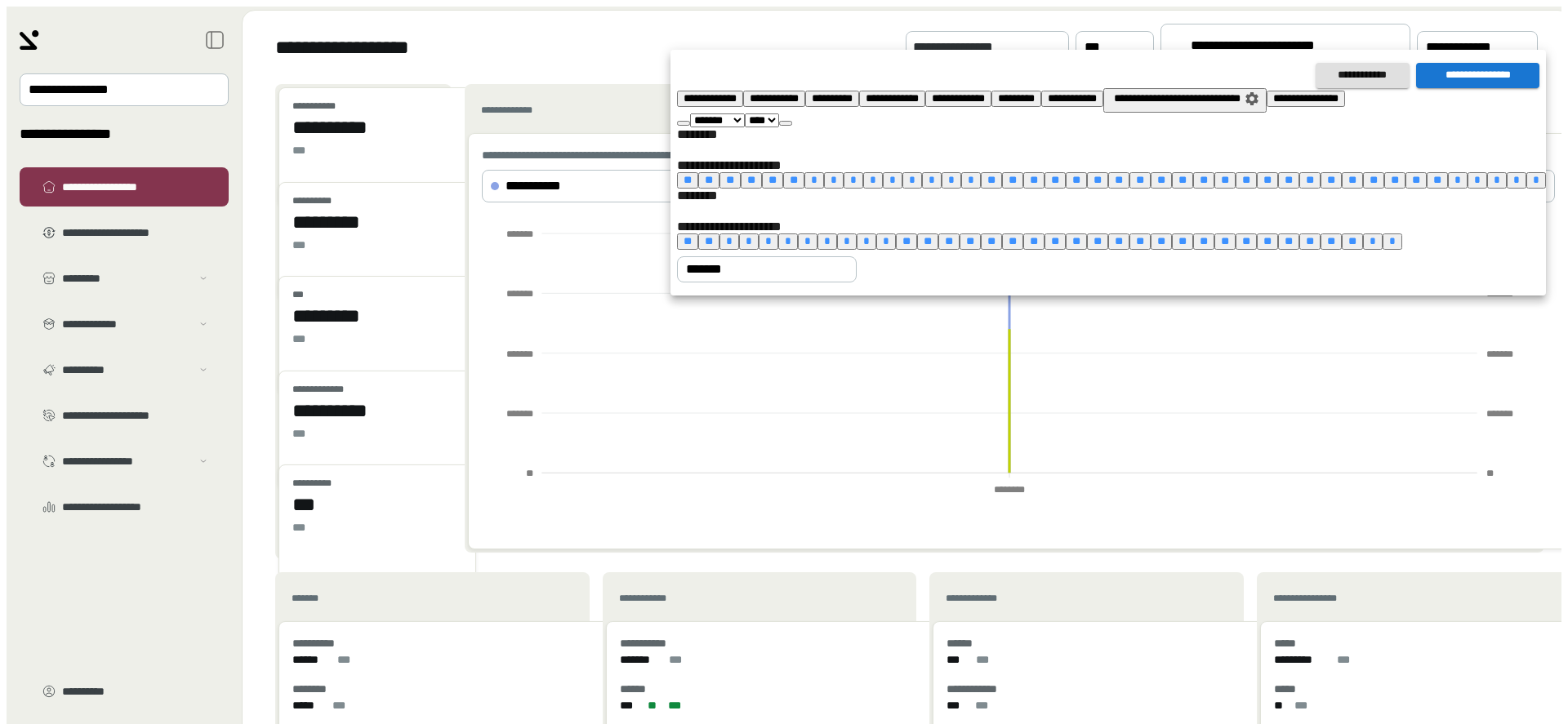 click on "*" at bounding box center [814, 180] 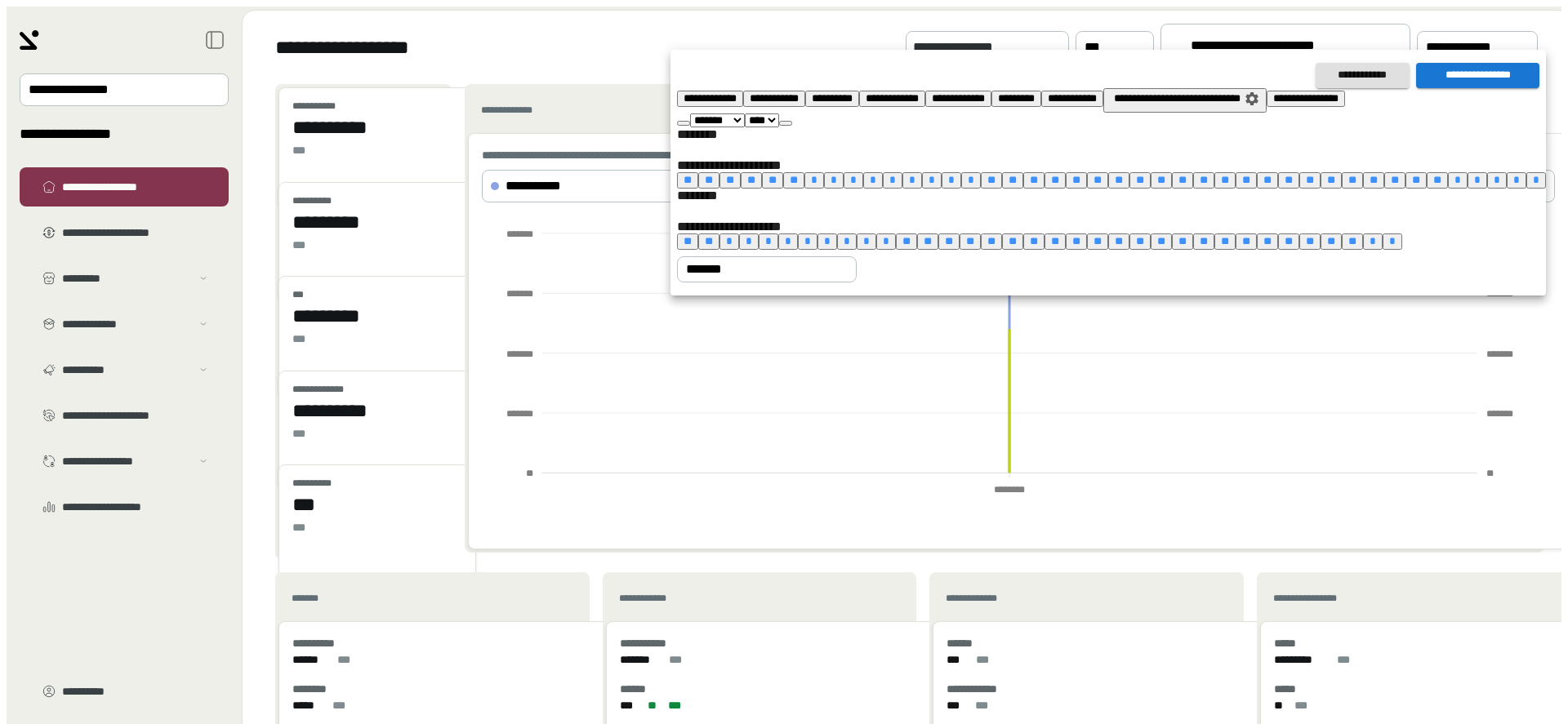 click on "**********" at bounding box center (1477, 75) 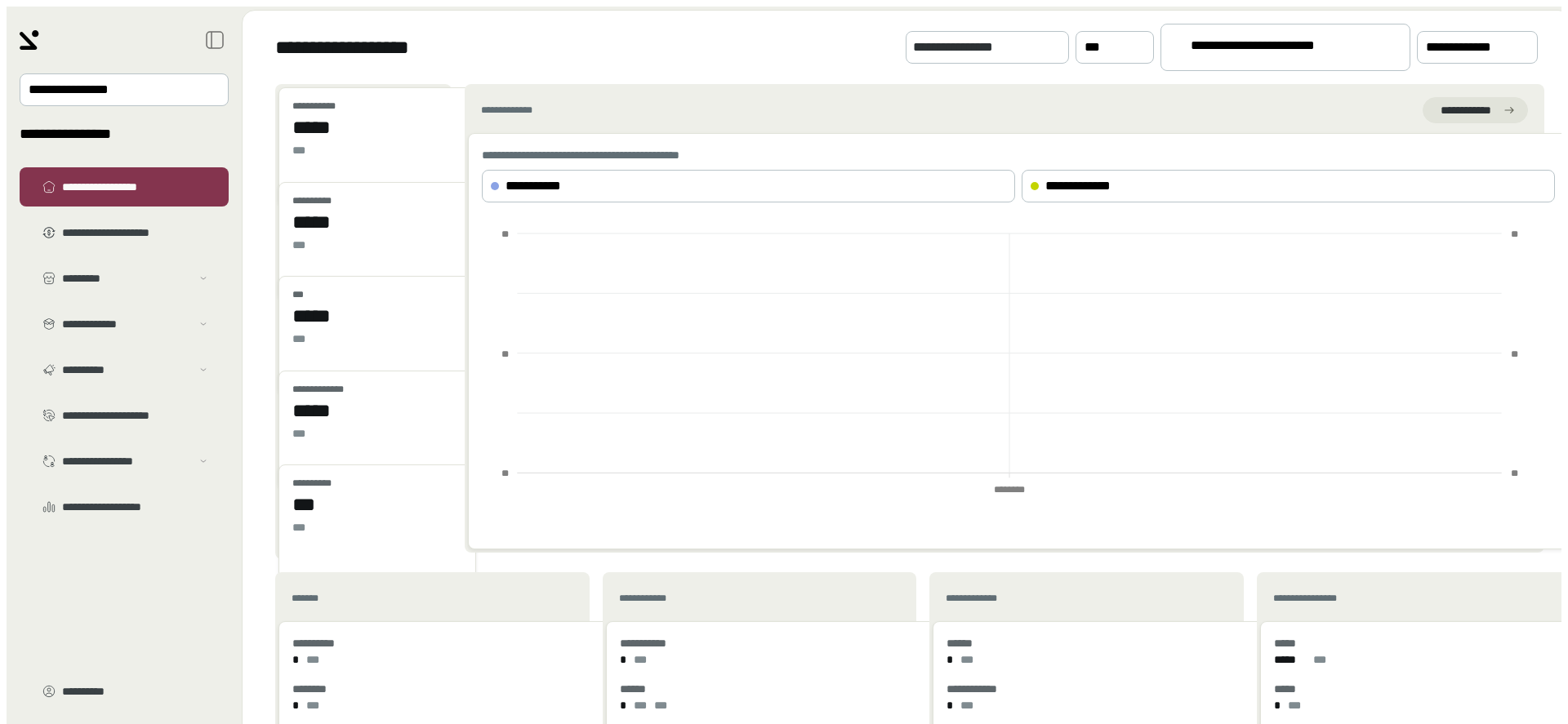 click on "**********" at bounding box center [1278, 48] 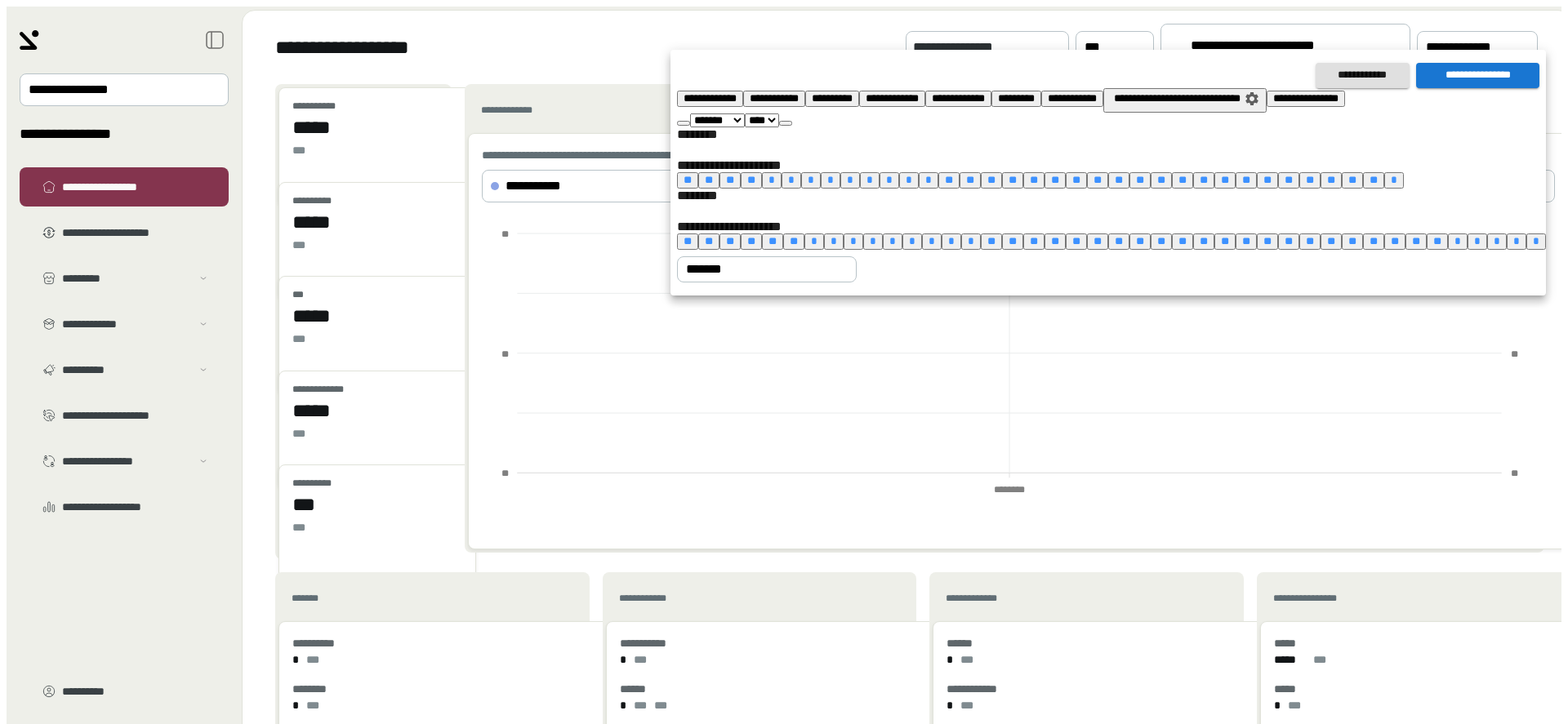 click on "*" at bounding box center (814, 241) 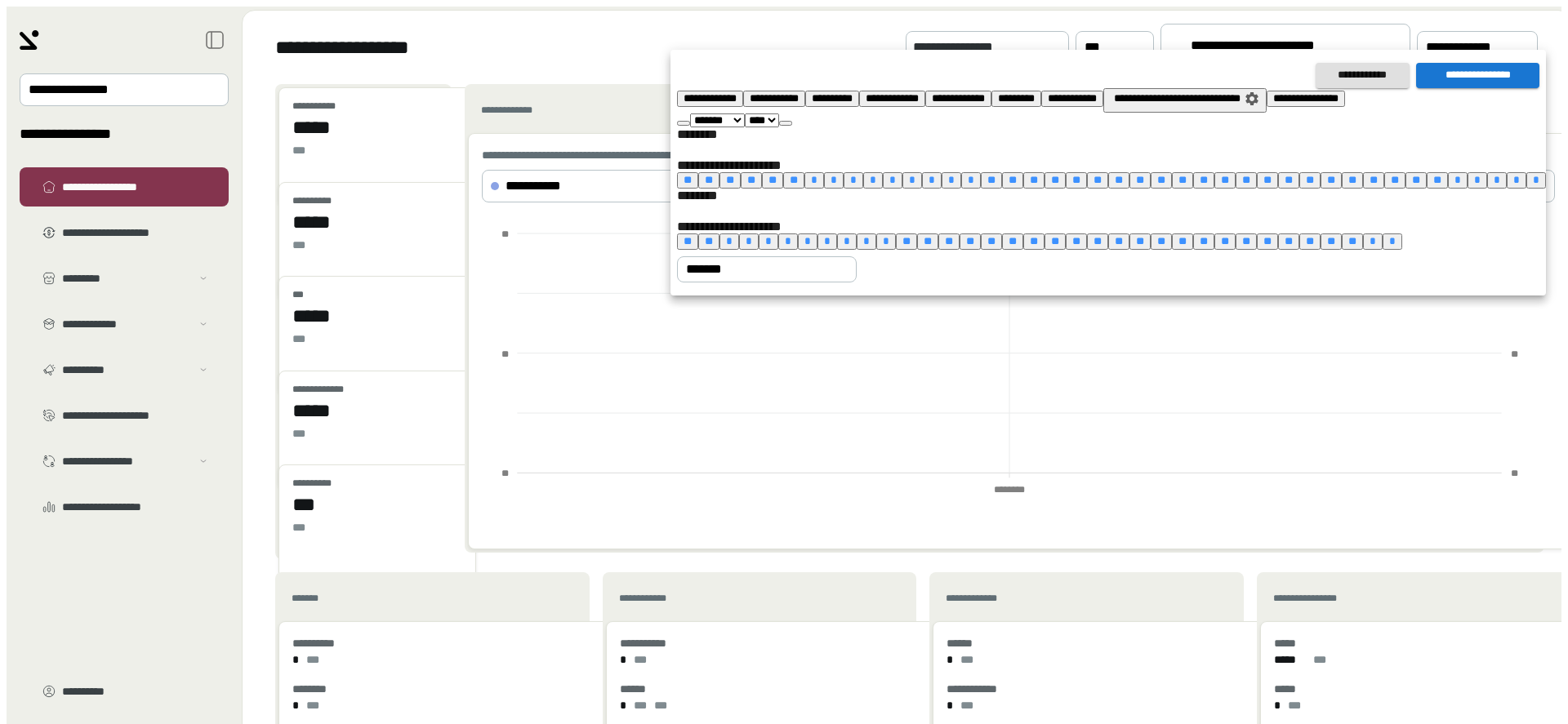click at bounding box center [786, 123] 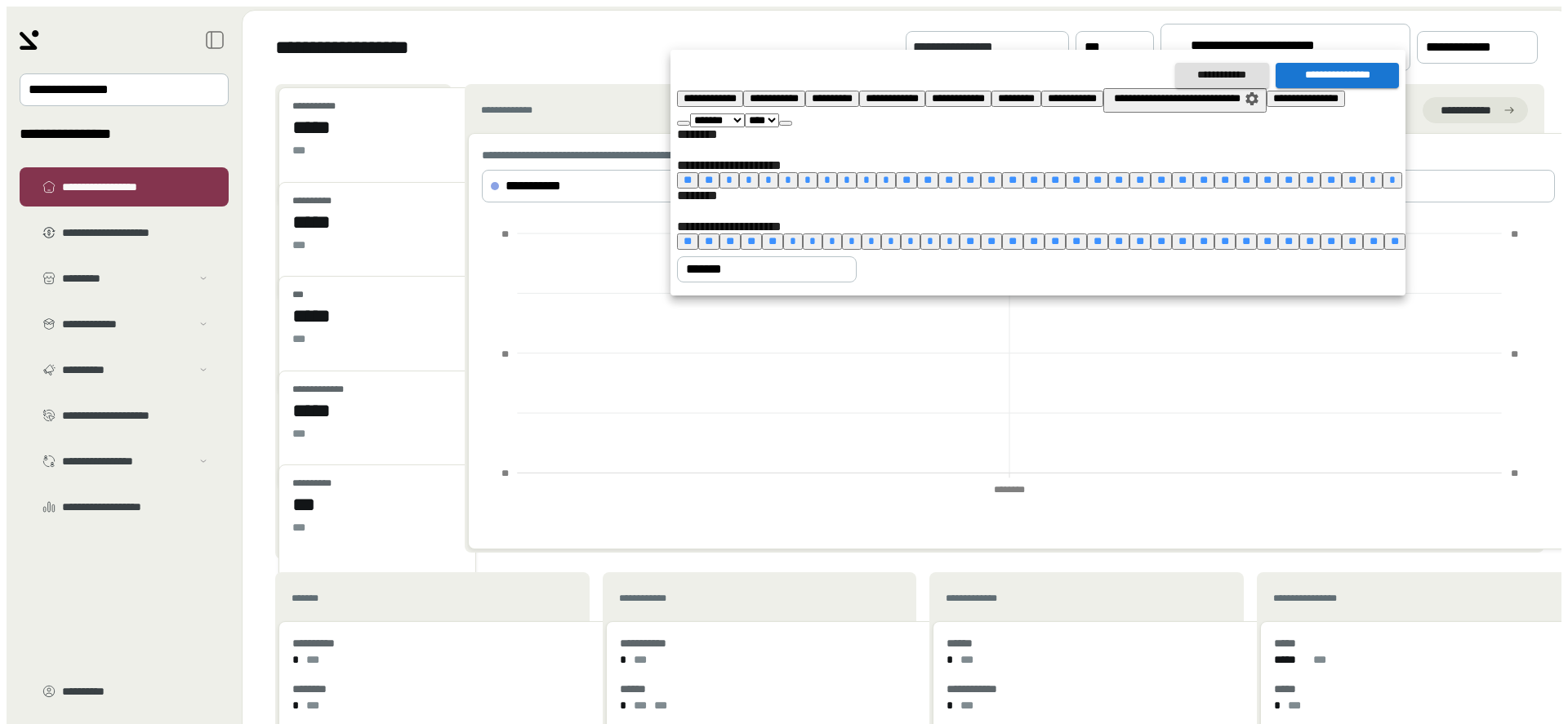 click at bounding box center (786, 123) 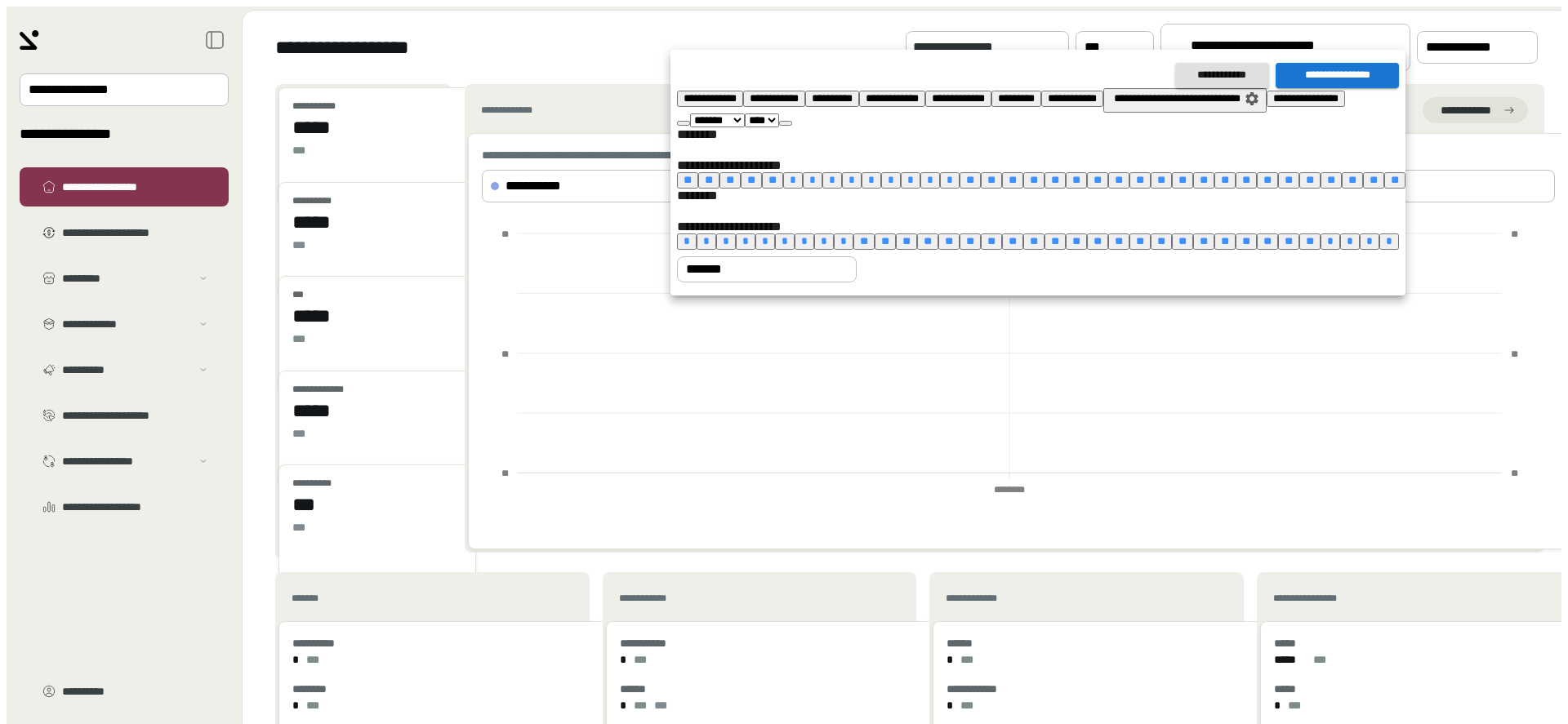 click at bounding box center [786, 123] 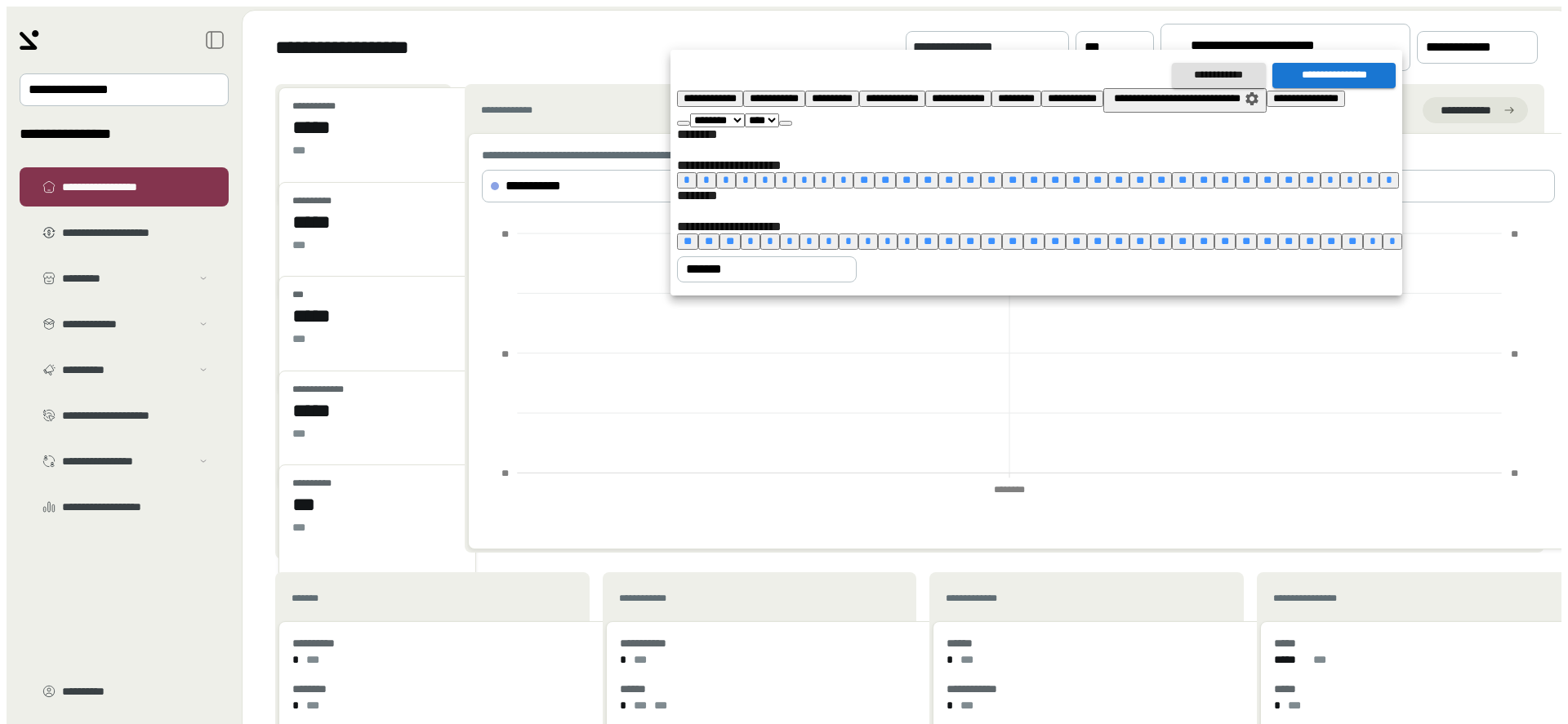 click at bounding box center (786, 123) 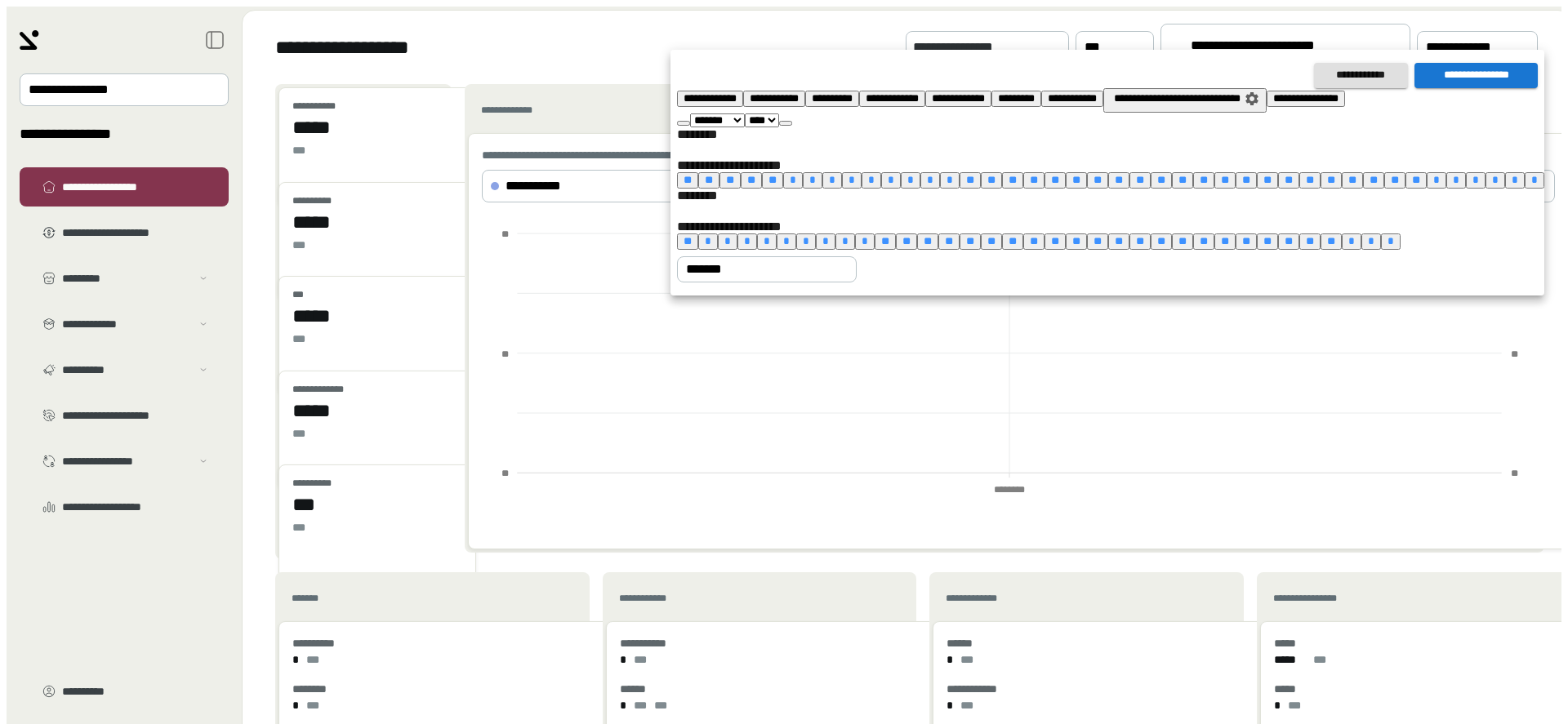click at bounding box center [786, 123] 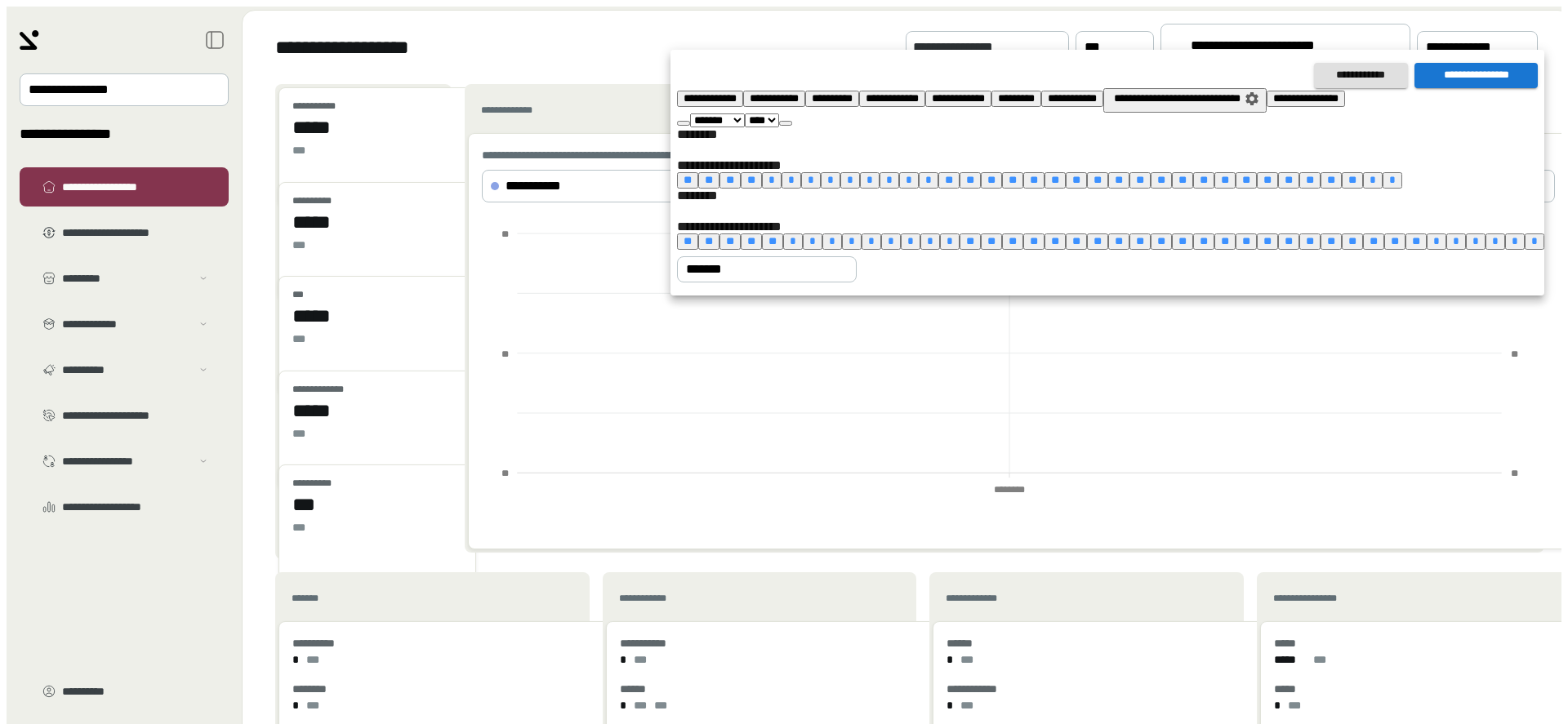 click at bounding box center (786, 123) 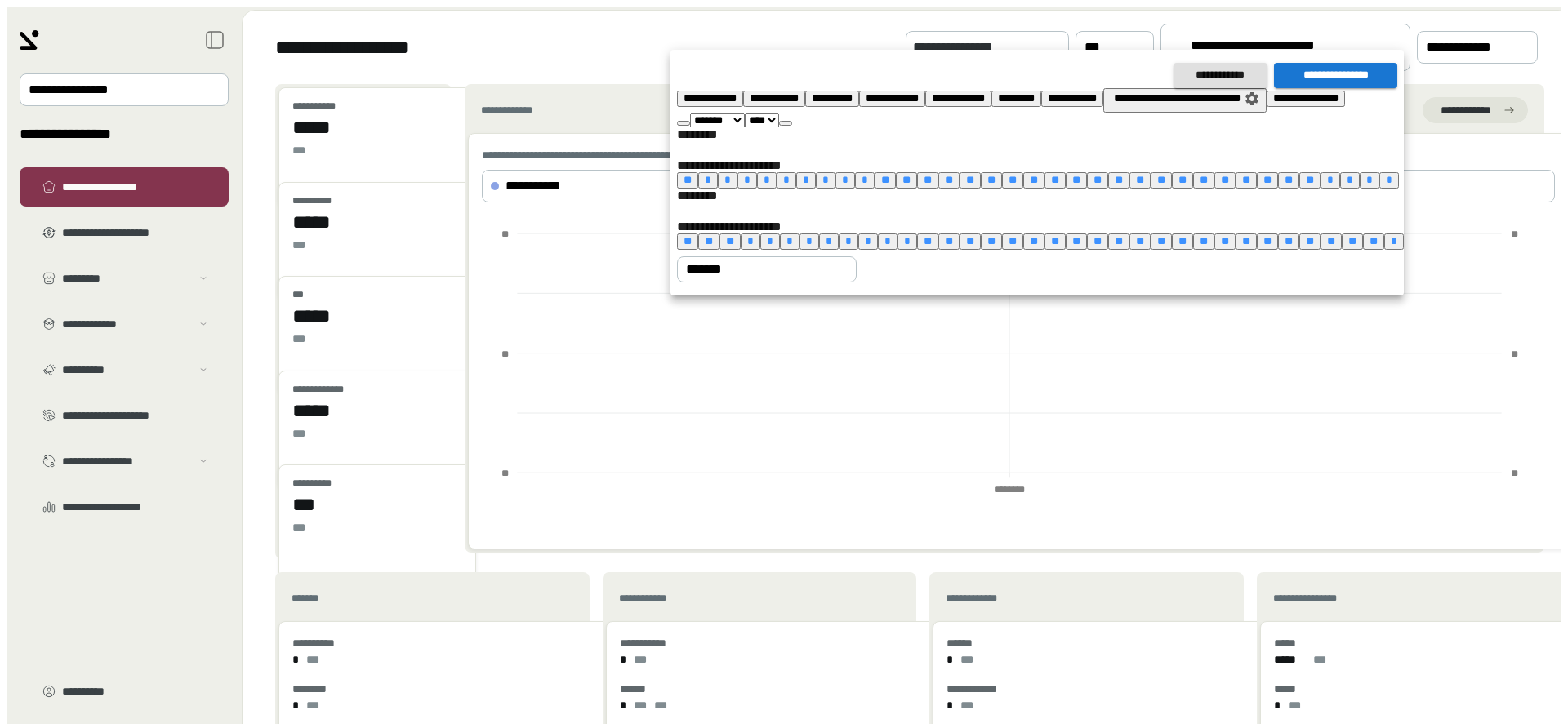 click at bounding box center (786, 123) 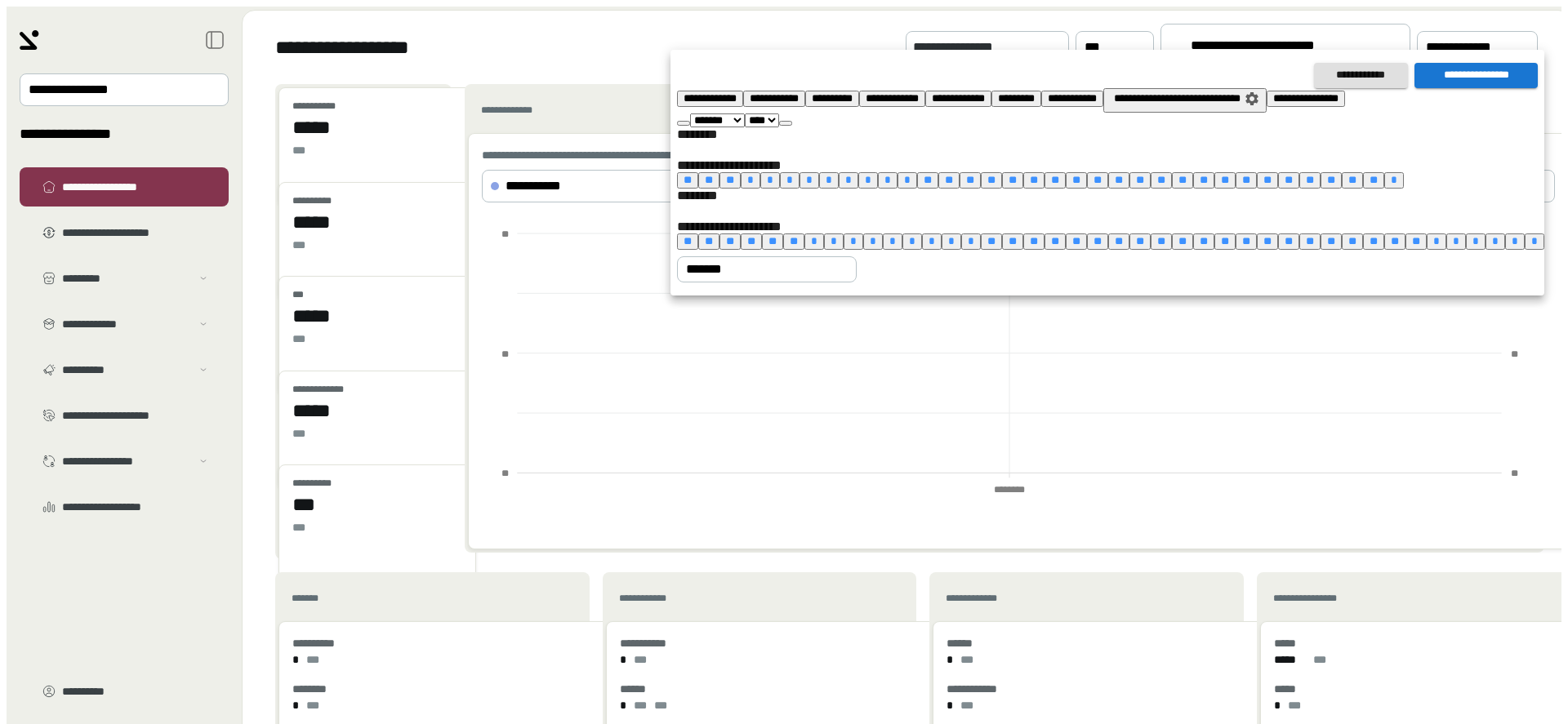 click at bounding box center (786, 123) 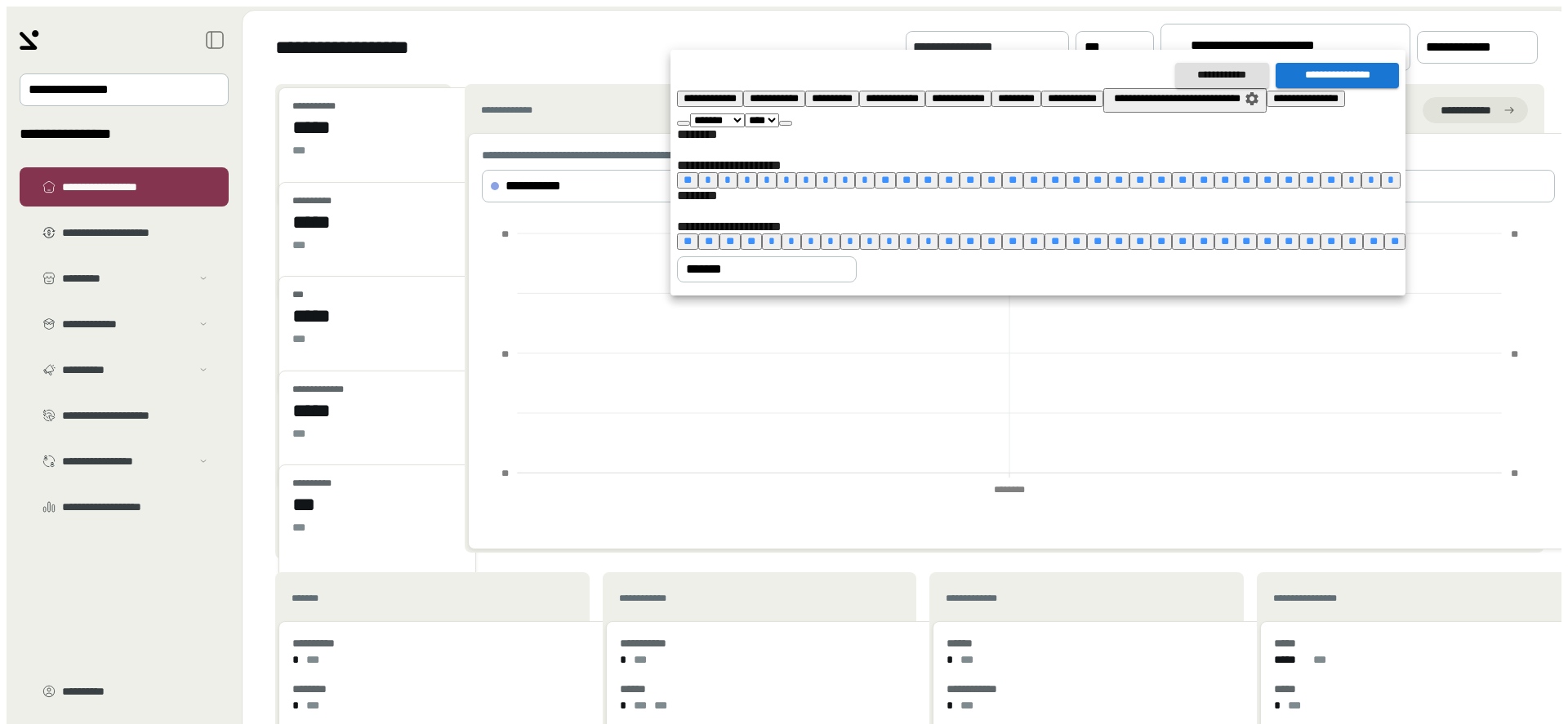click at bounding box center (786, 123) 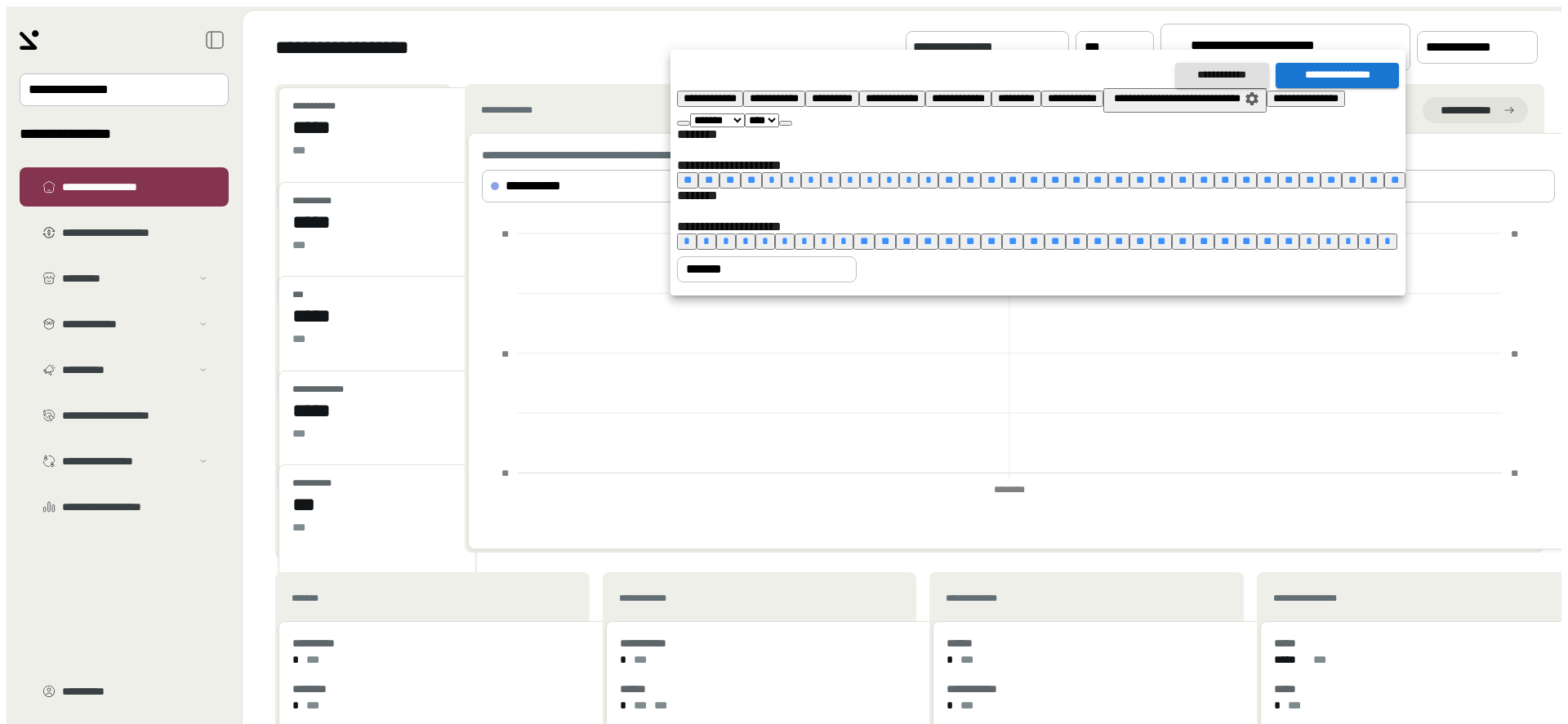 click at bounding box center (786, 123) 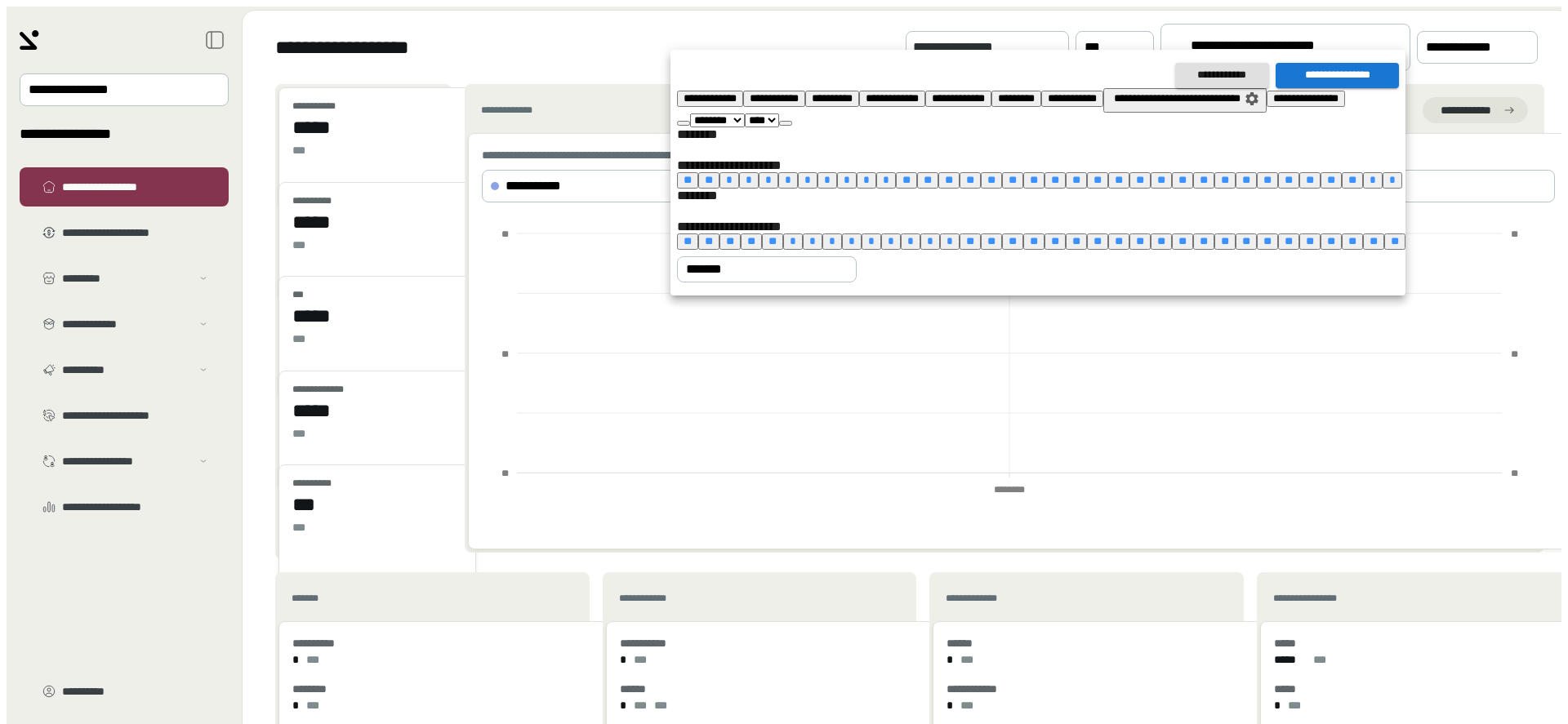 click at bounding box center (786, 123) 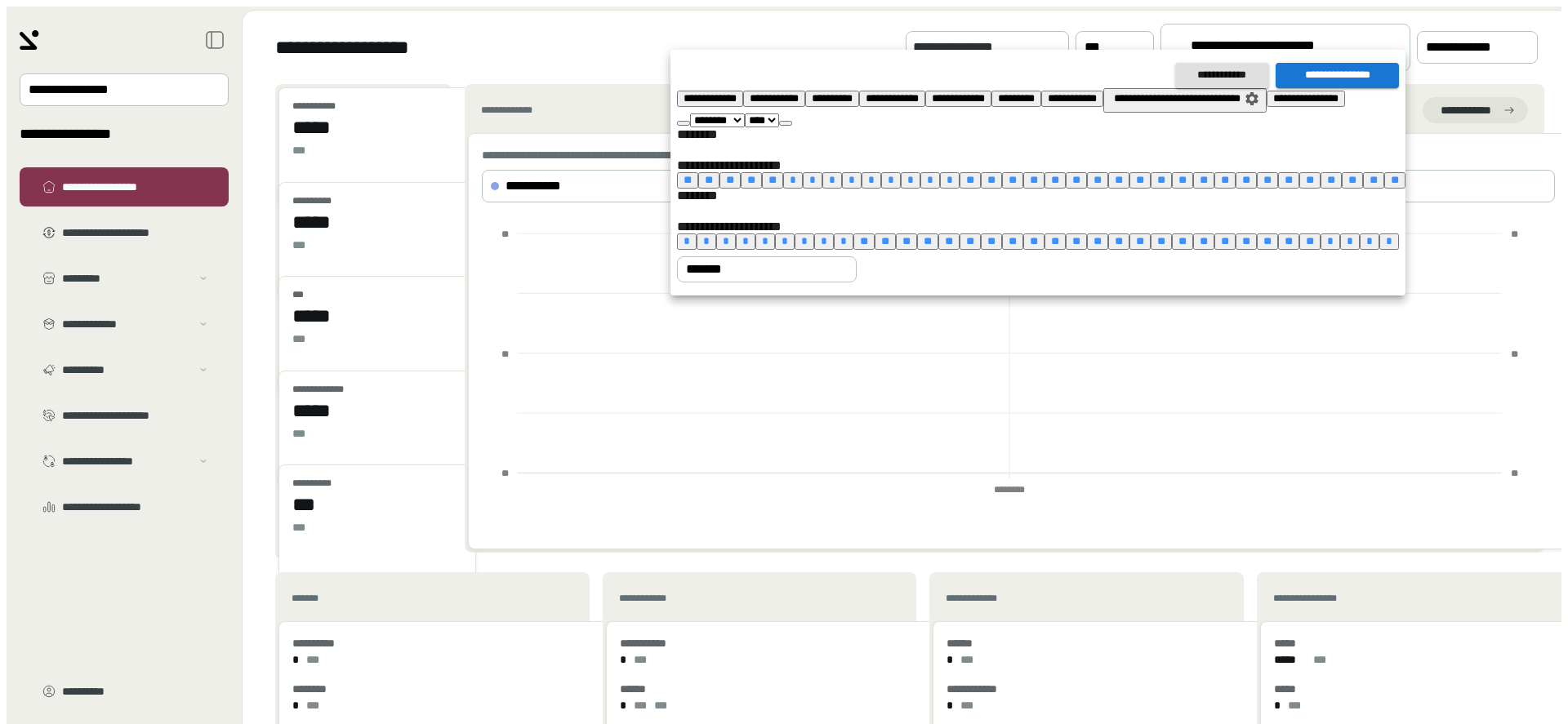 click at bounding box center (786, 123) 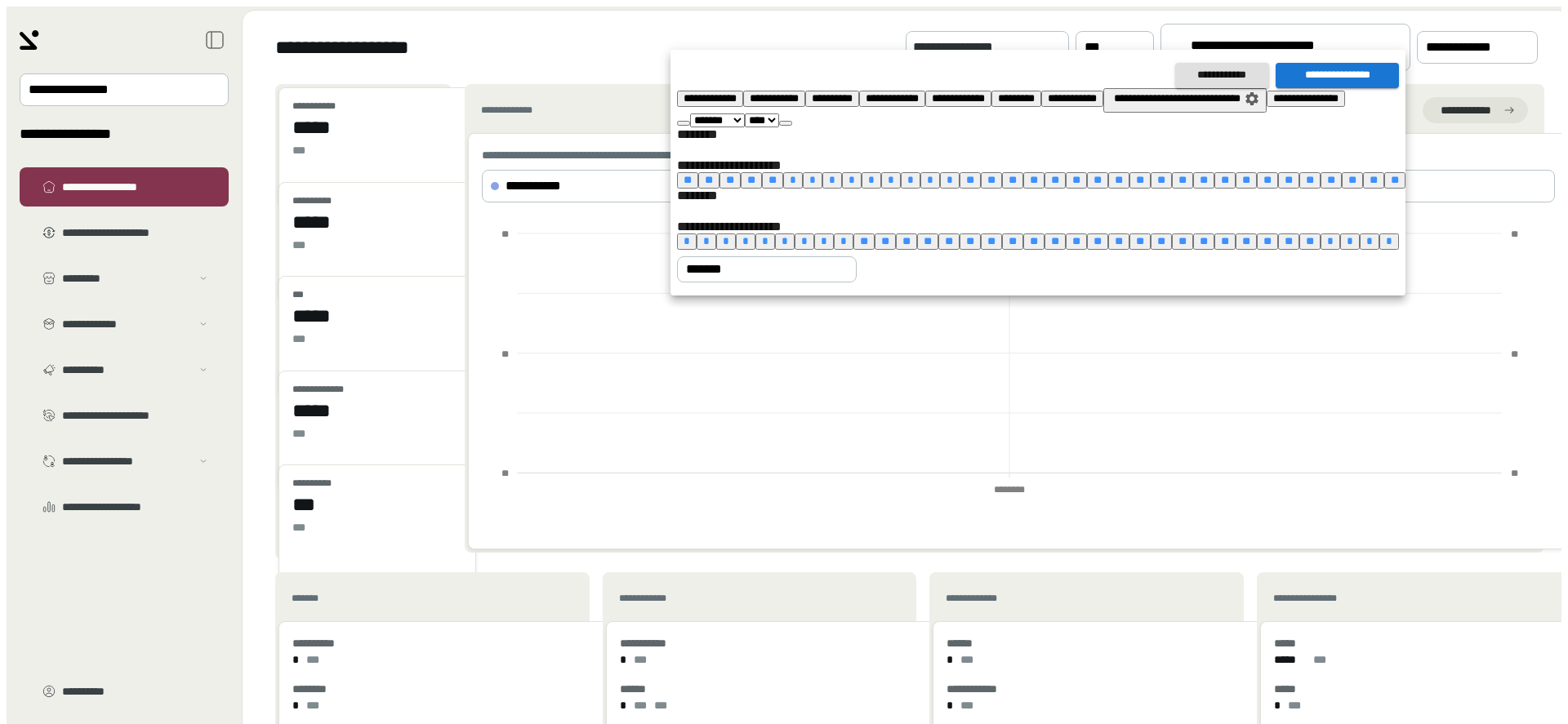 click at bounding box center (786, 123) 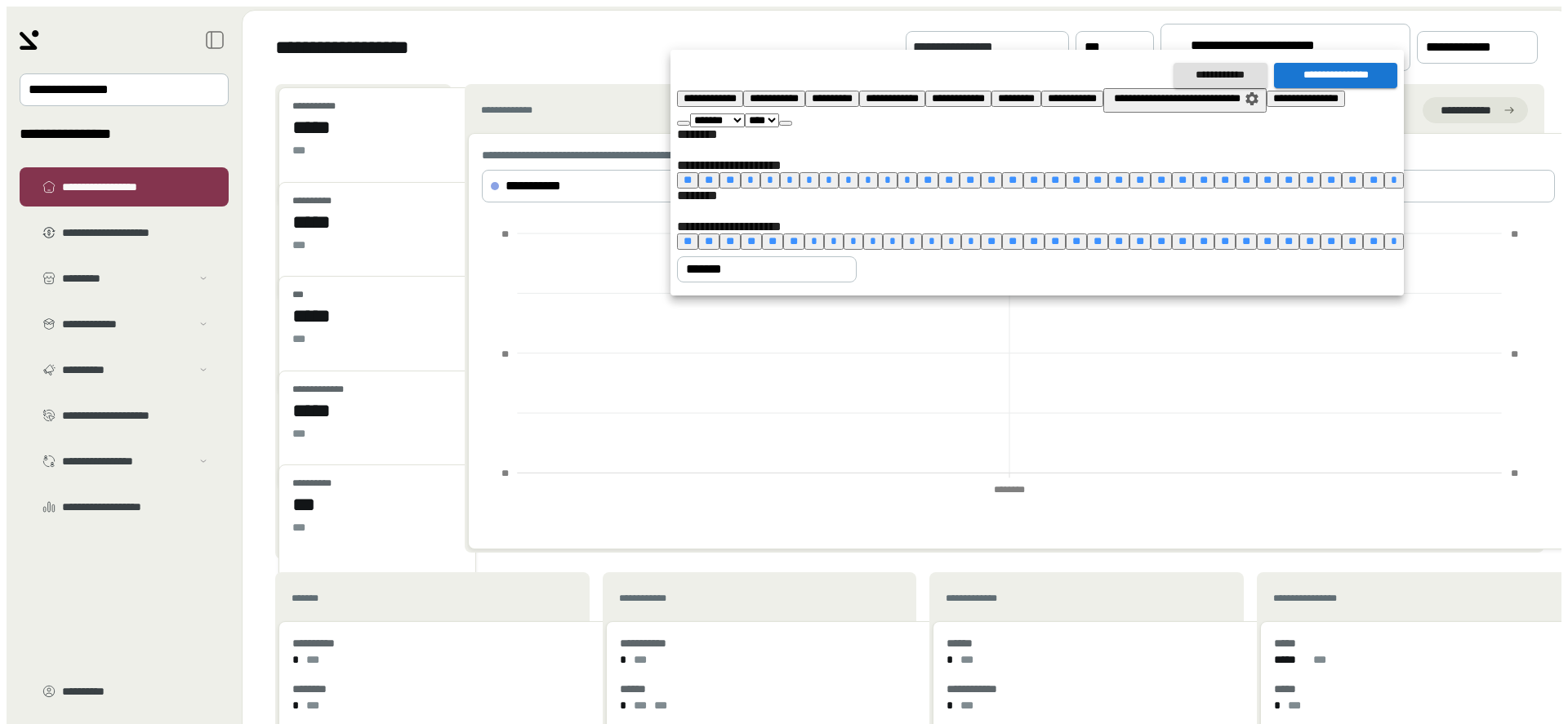 click at bounding box center (786, 123) 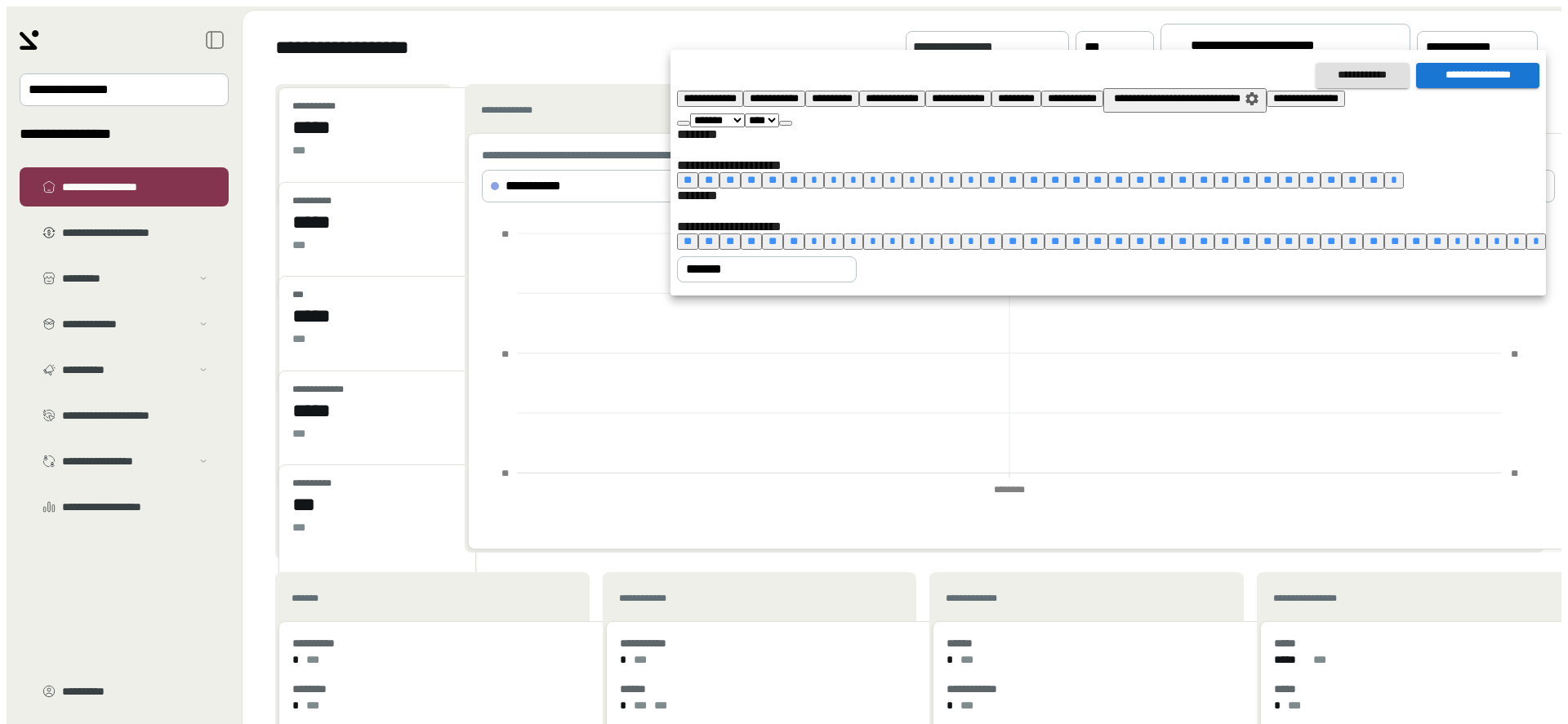 click at bounding box center (786, 123) 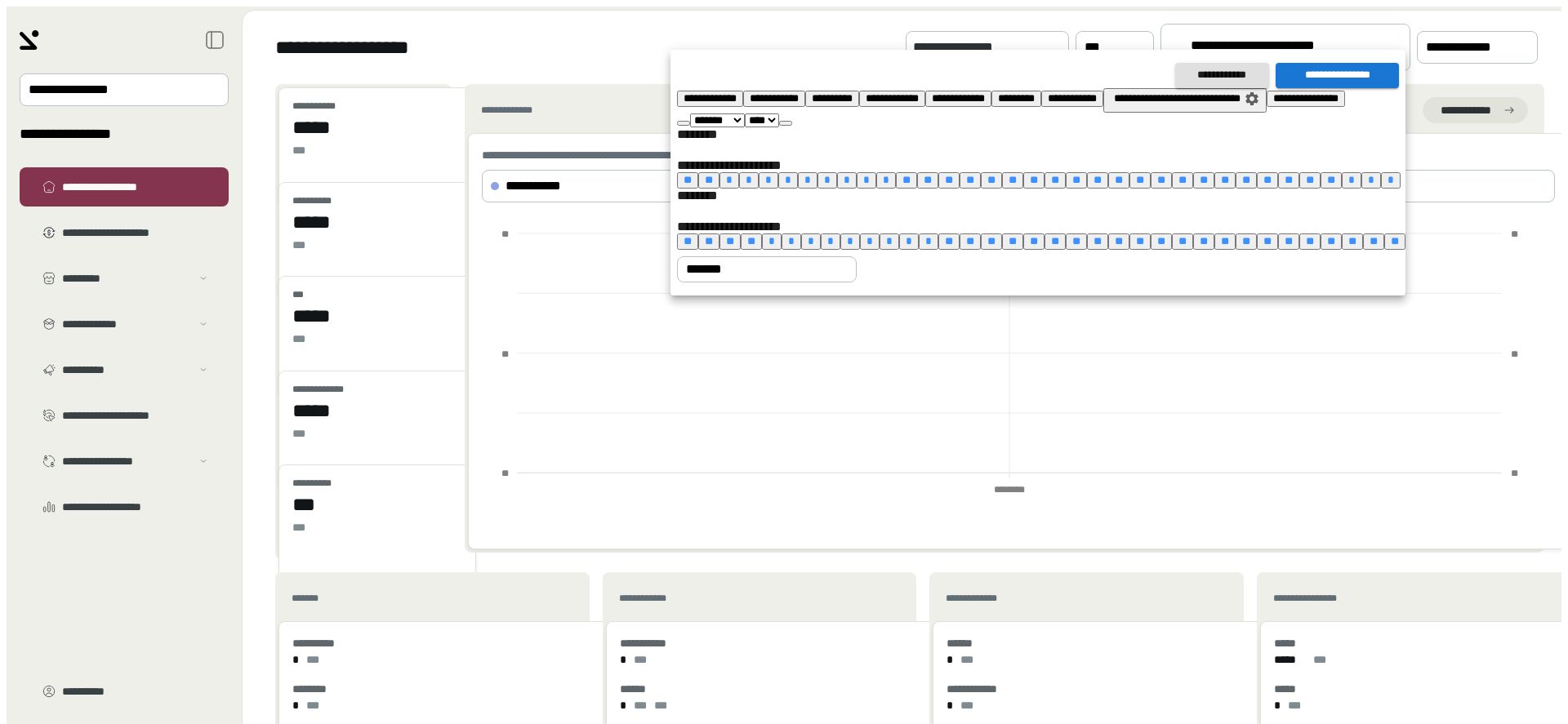 click at bounding box center [786, 123] 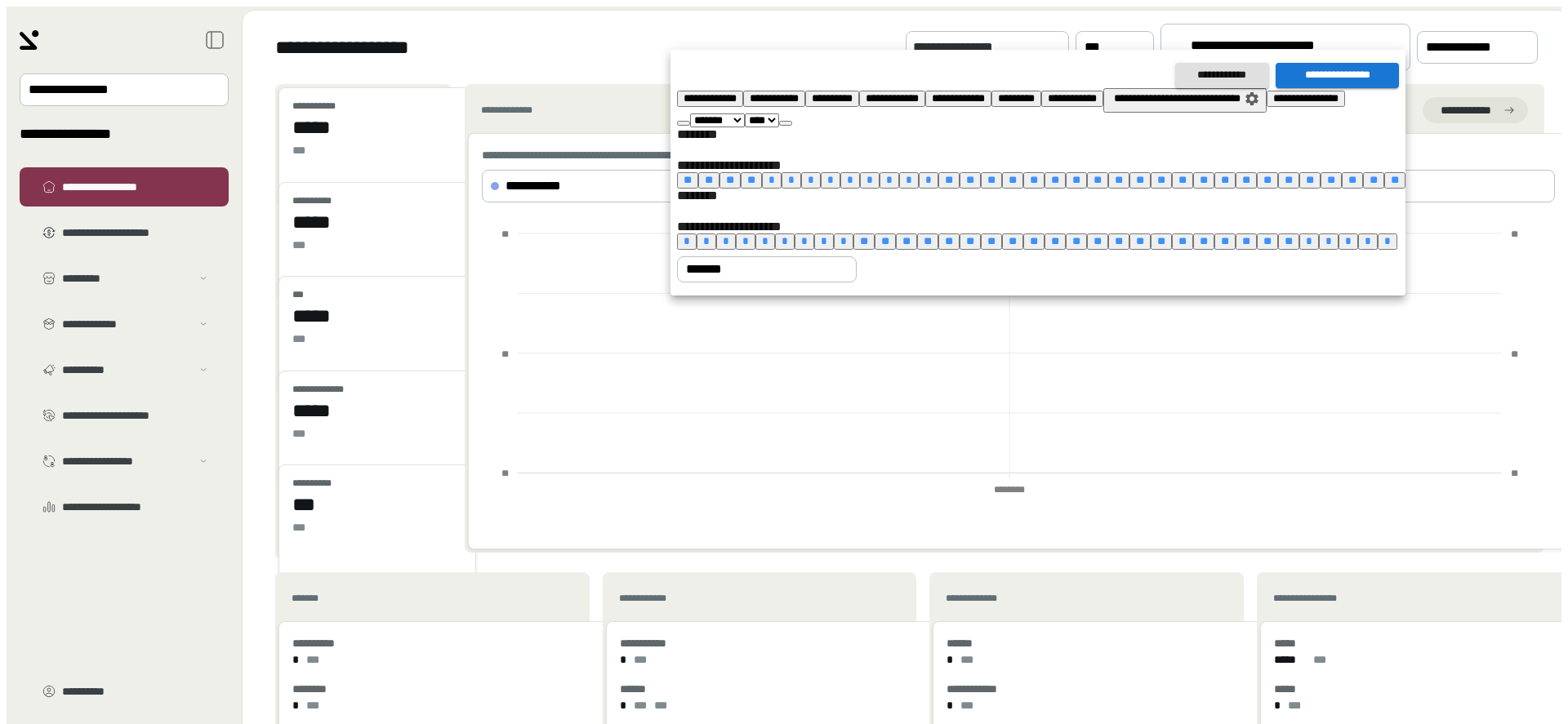 click at bounding box center (786, 123) 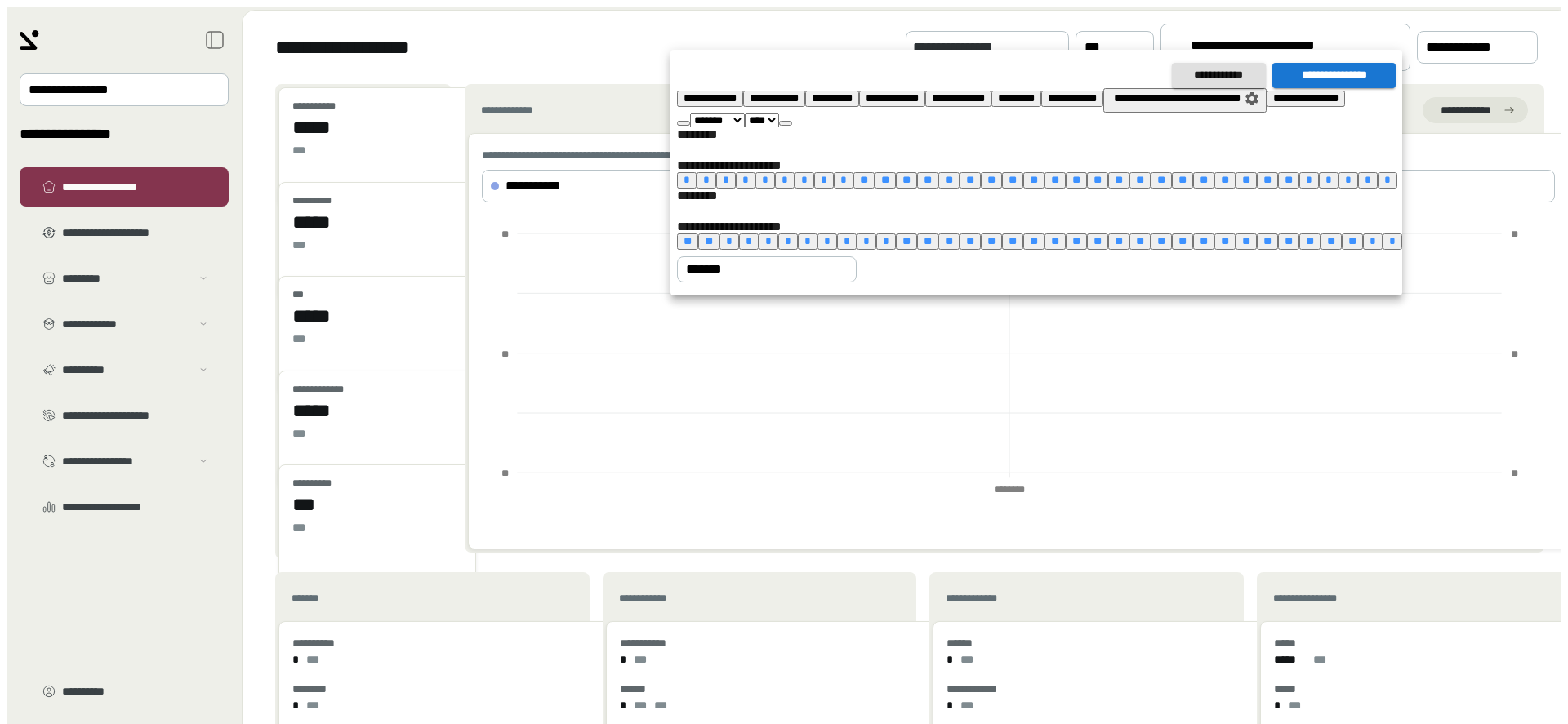 click on "**" at bounding box center [1289, 180] 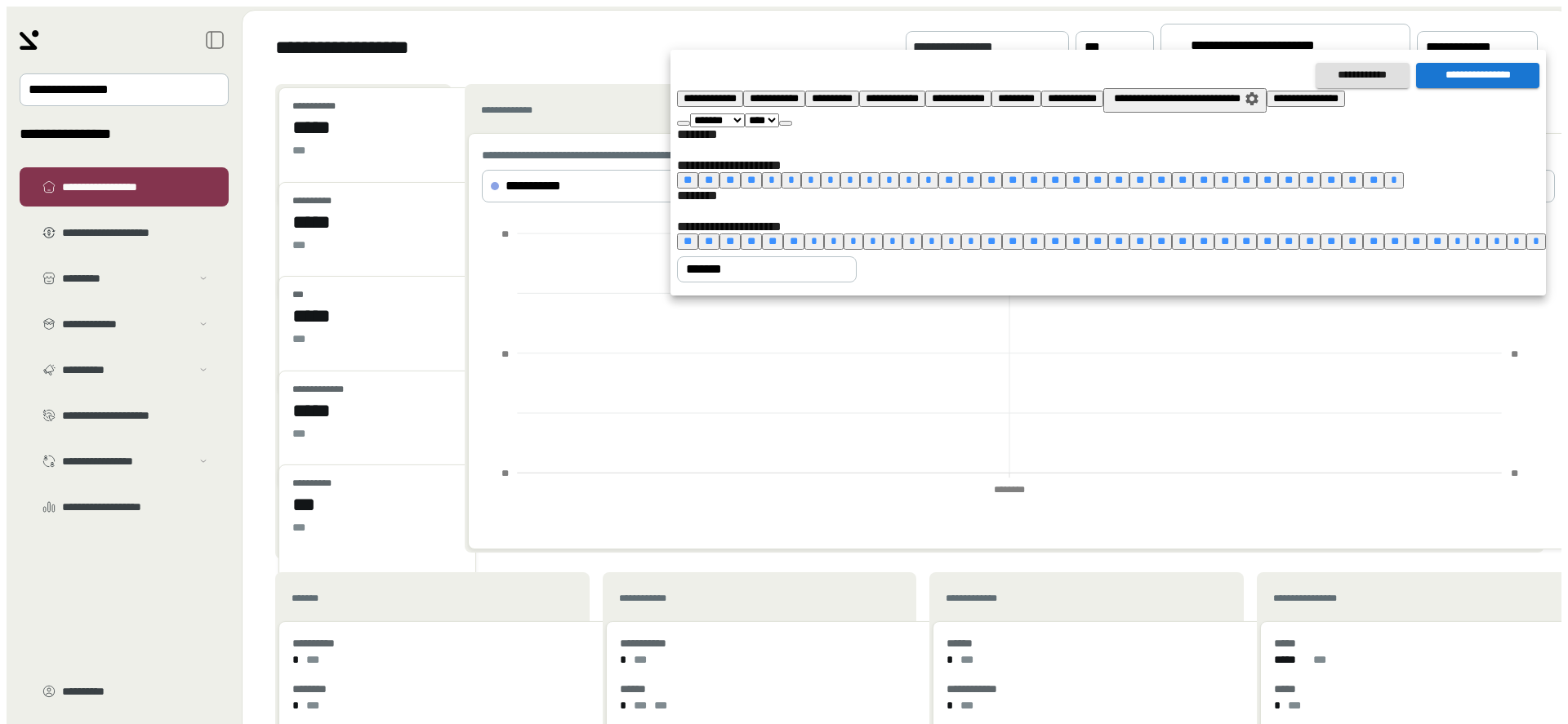 click on "******* ******** ***** ***** *** **** **** ****** ********* ******* ******** ******** **** **** **** **** **** **** **** **** **** **** **** **** **** **** **** **** **** **** **** **** **** **** **** **** **** **** **** **** **** **** **** **** **** **** **** **** **** **** **** **** **** **** **** **** **** **** **** **** **** **** **** **** **** **** **** **** **** **** **** **** **** **** **** **** **** **** **** **** **** **** **** **** **** **** **** **** **** **** **** **** **** **** **** **** **** **** **** **** **** **** **** **** **** **** **** **** **** **** **** **** ****" at bounding box center [1111, 120] 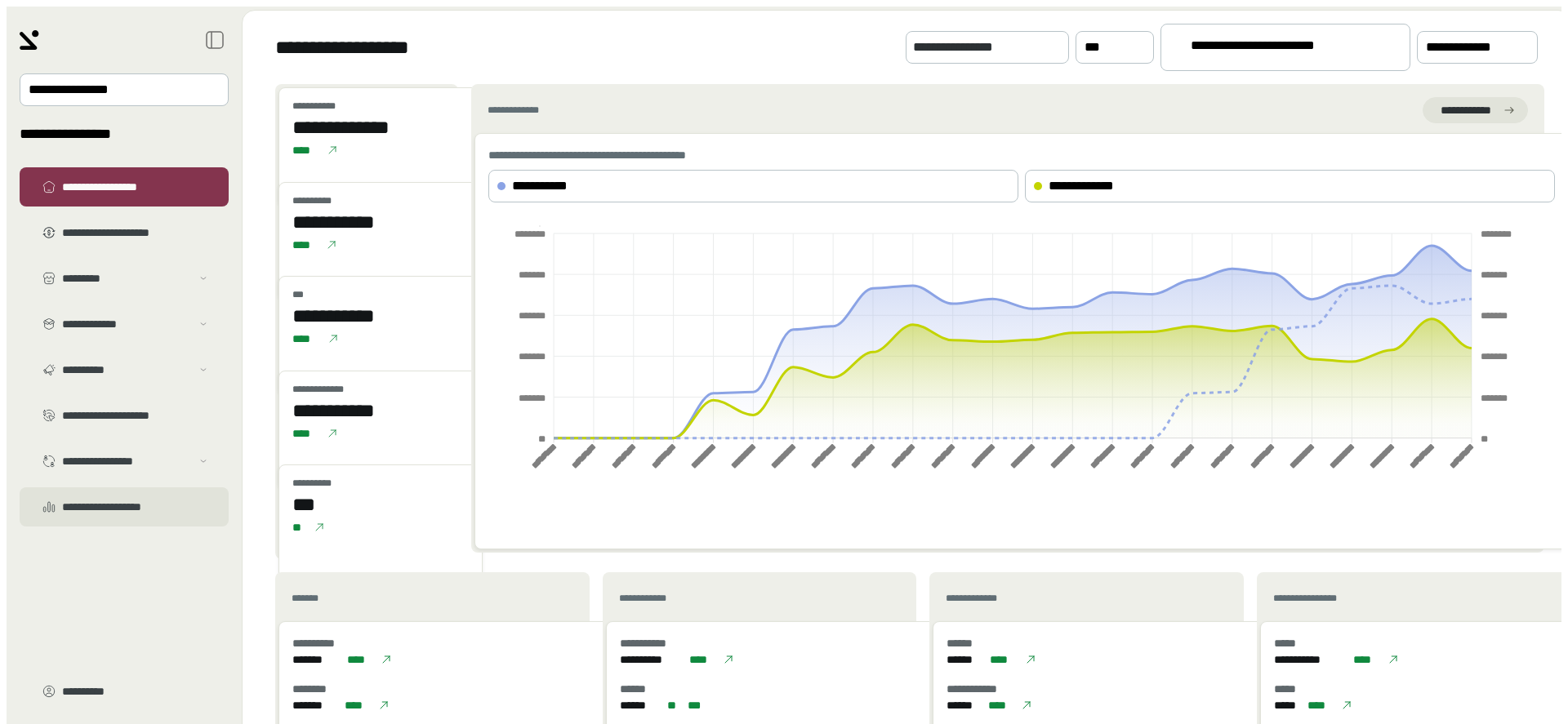 click on "**********" at bounding box center [136, 233] 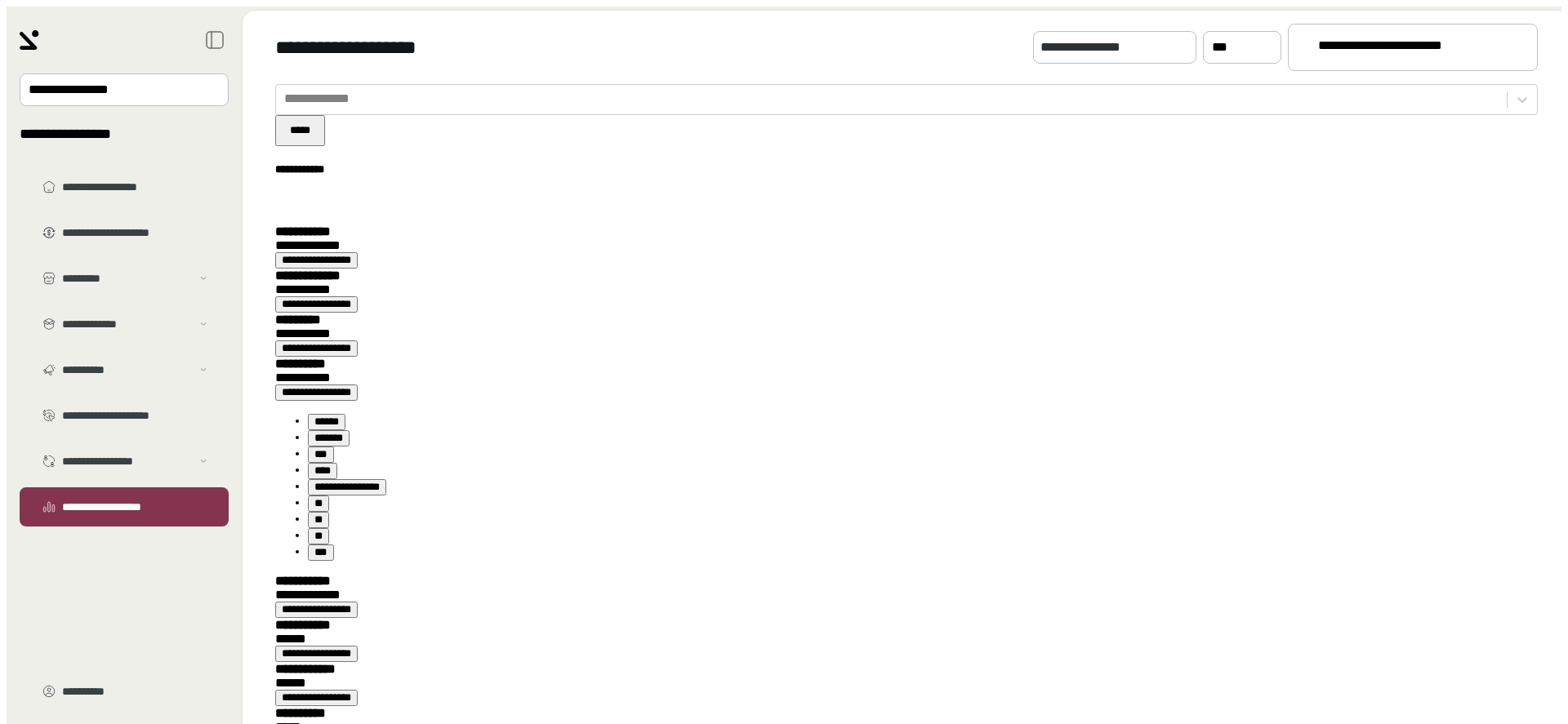 click on "**********" at bounding box center (1405, 48) 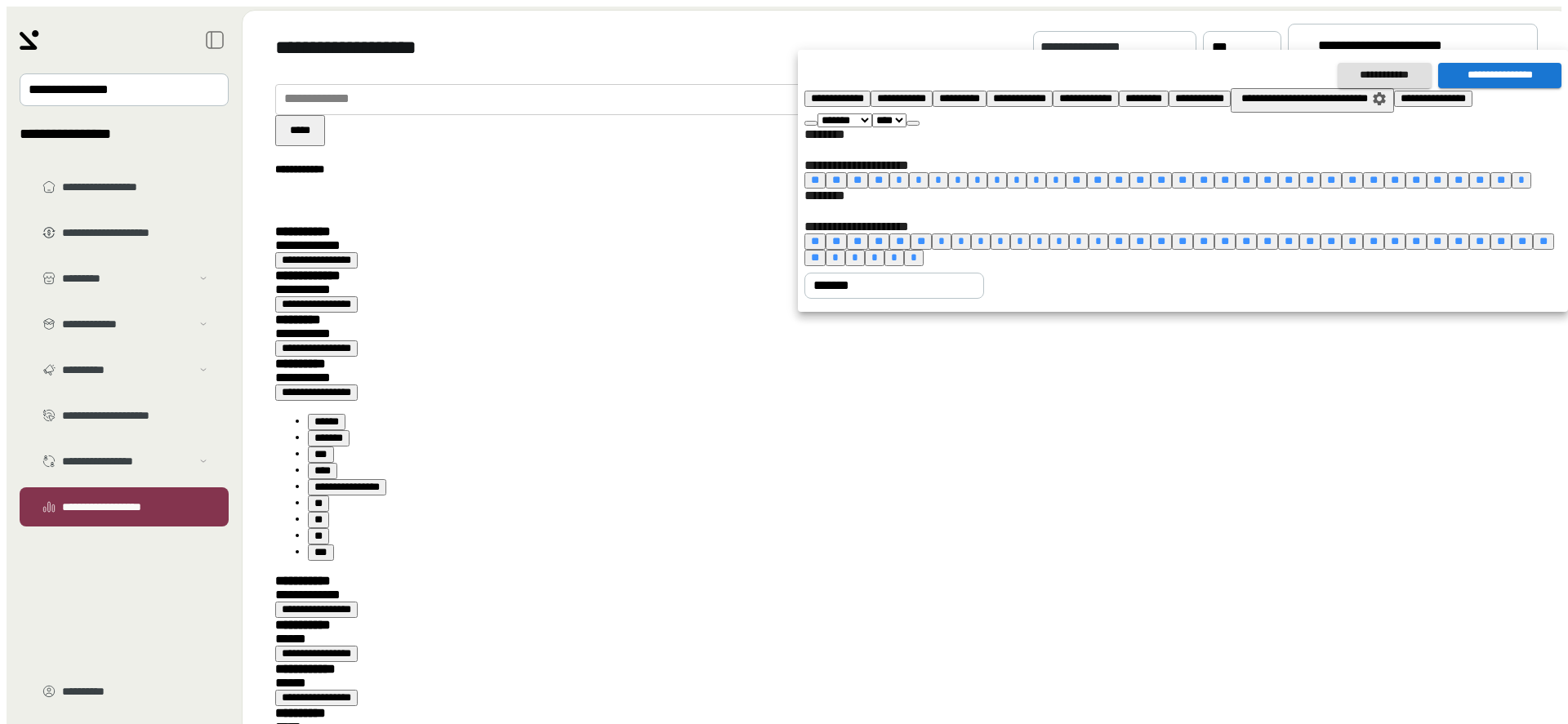 click at bounding box center [913, 123] 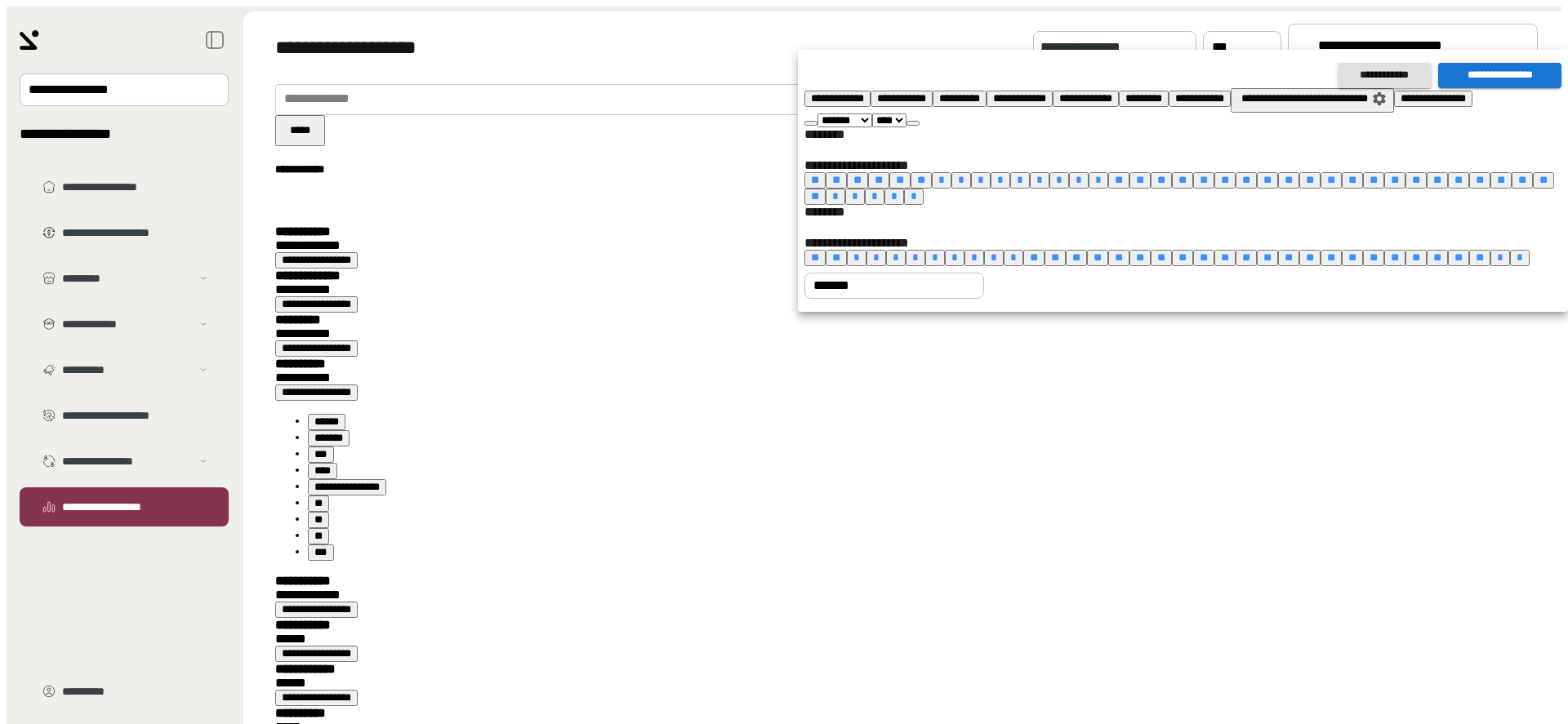 click at bounding box center (913, 123) 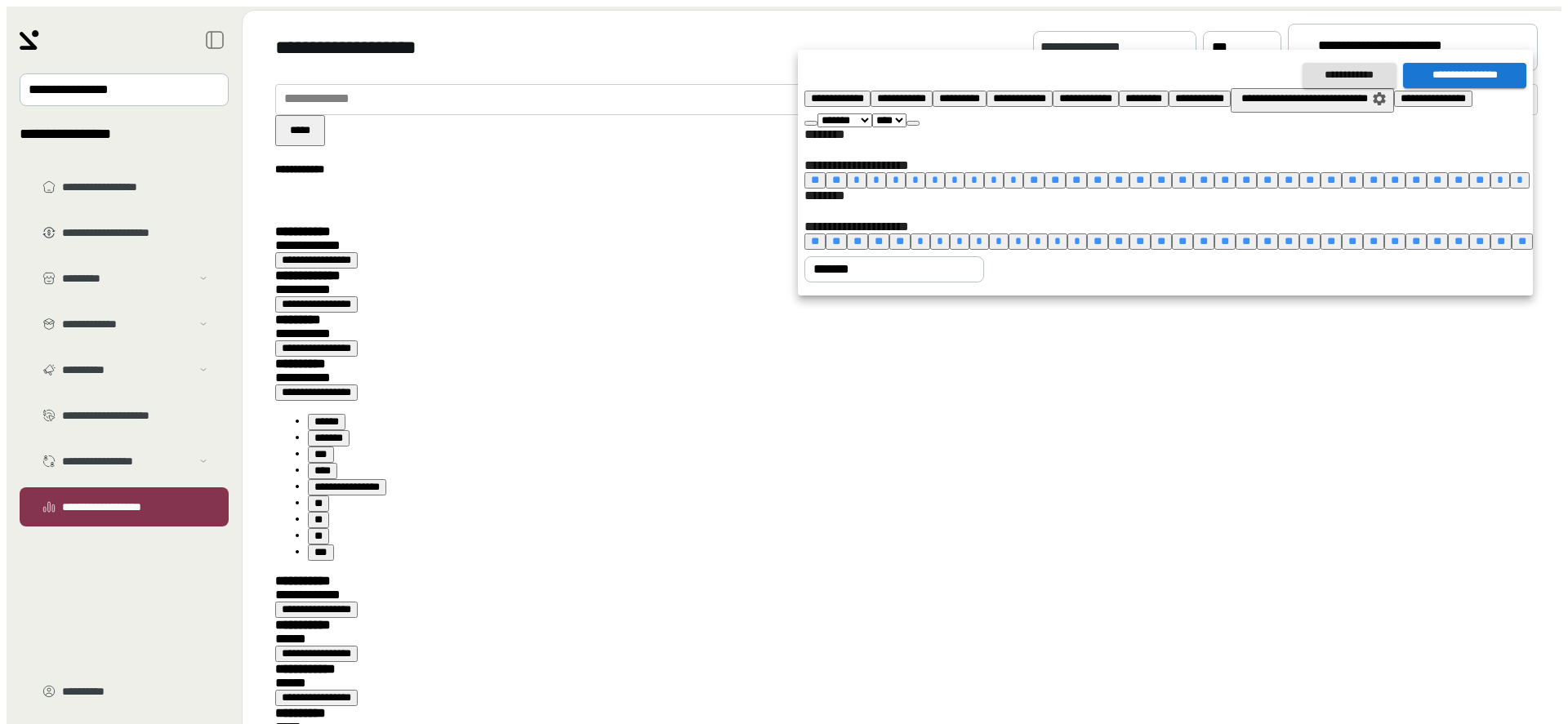 click at bounding box center (913, 123) 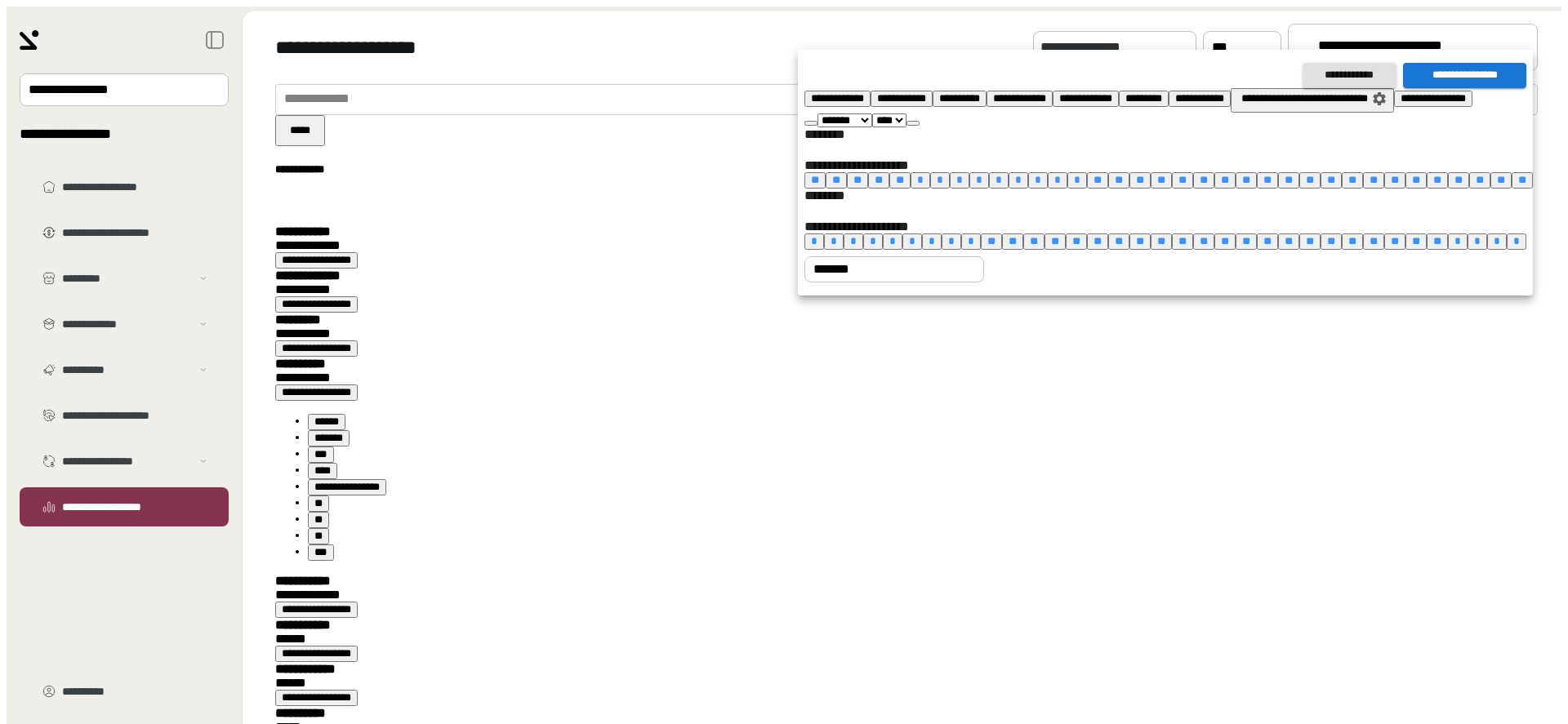click on "*" at bounding box center [814, 241] 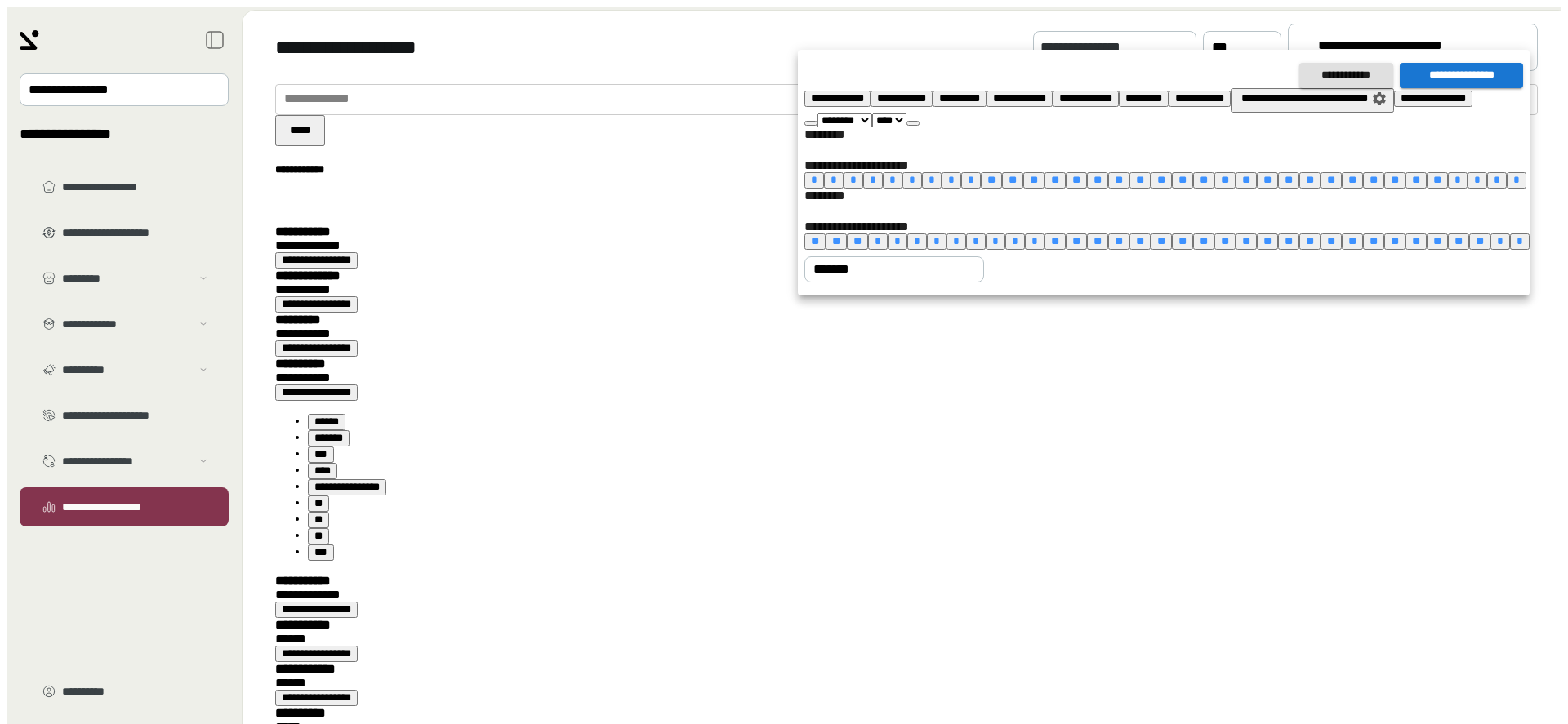 click at bounding box center [913, 123] 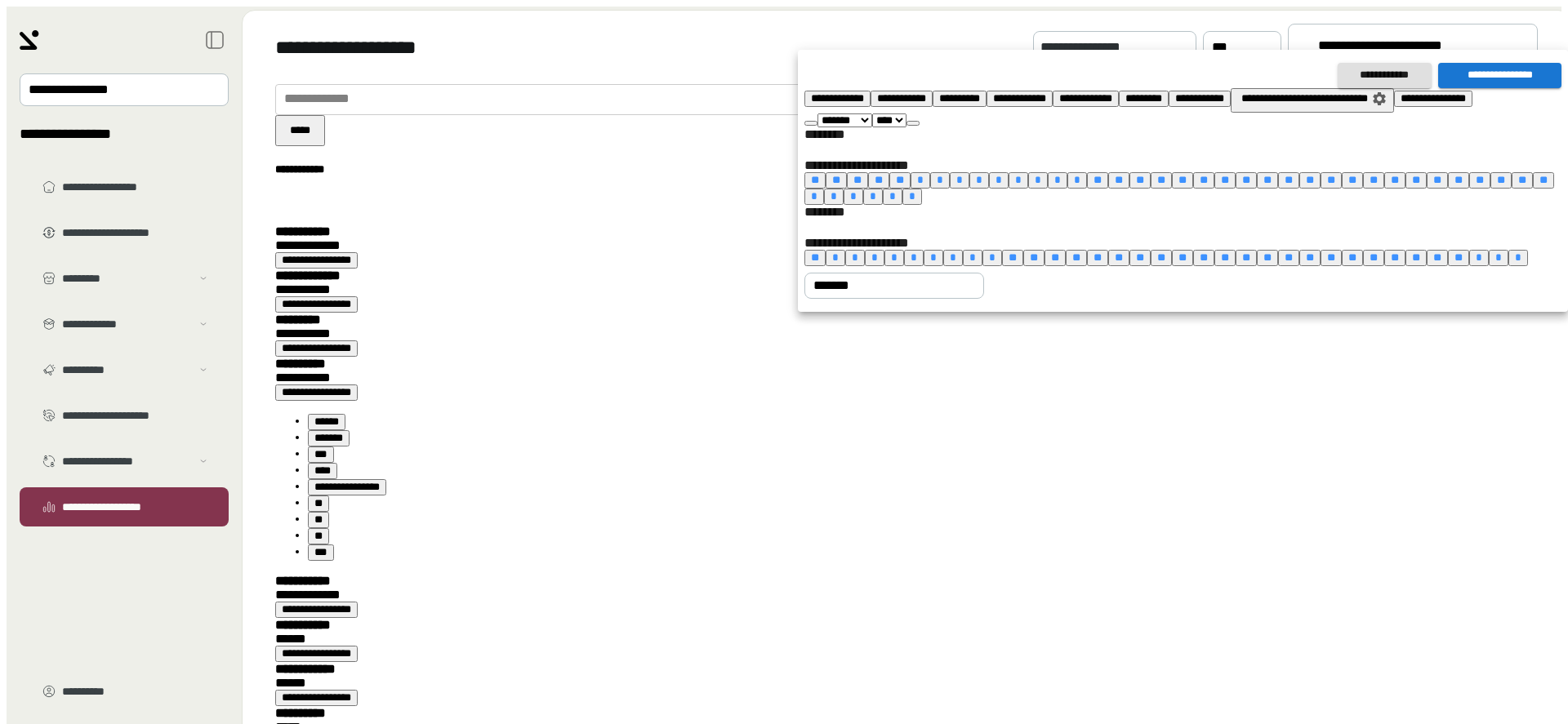 click at bounding box center (913, 123) 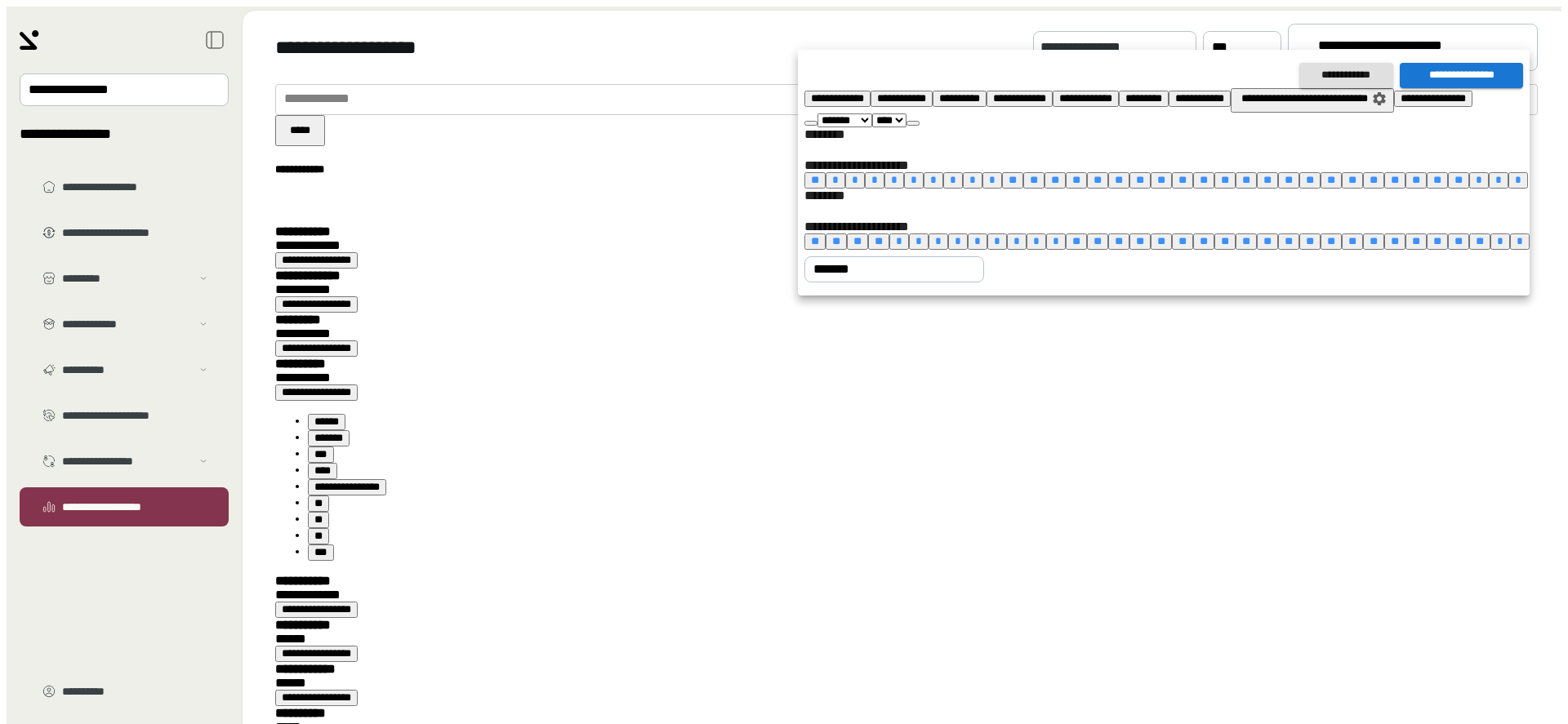 click at bounding box center [913, 123] 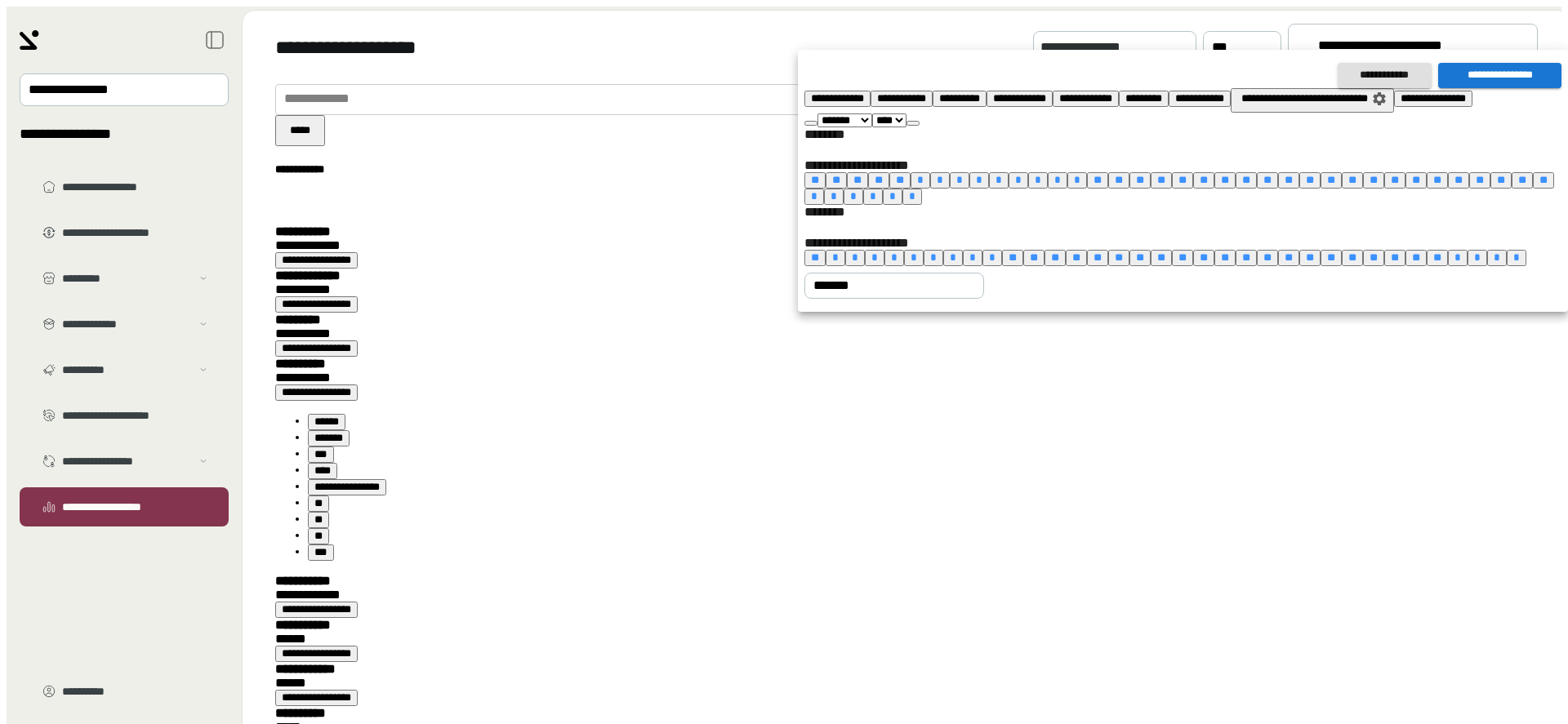 click at bounding box center (913, 123) 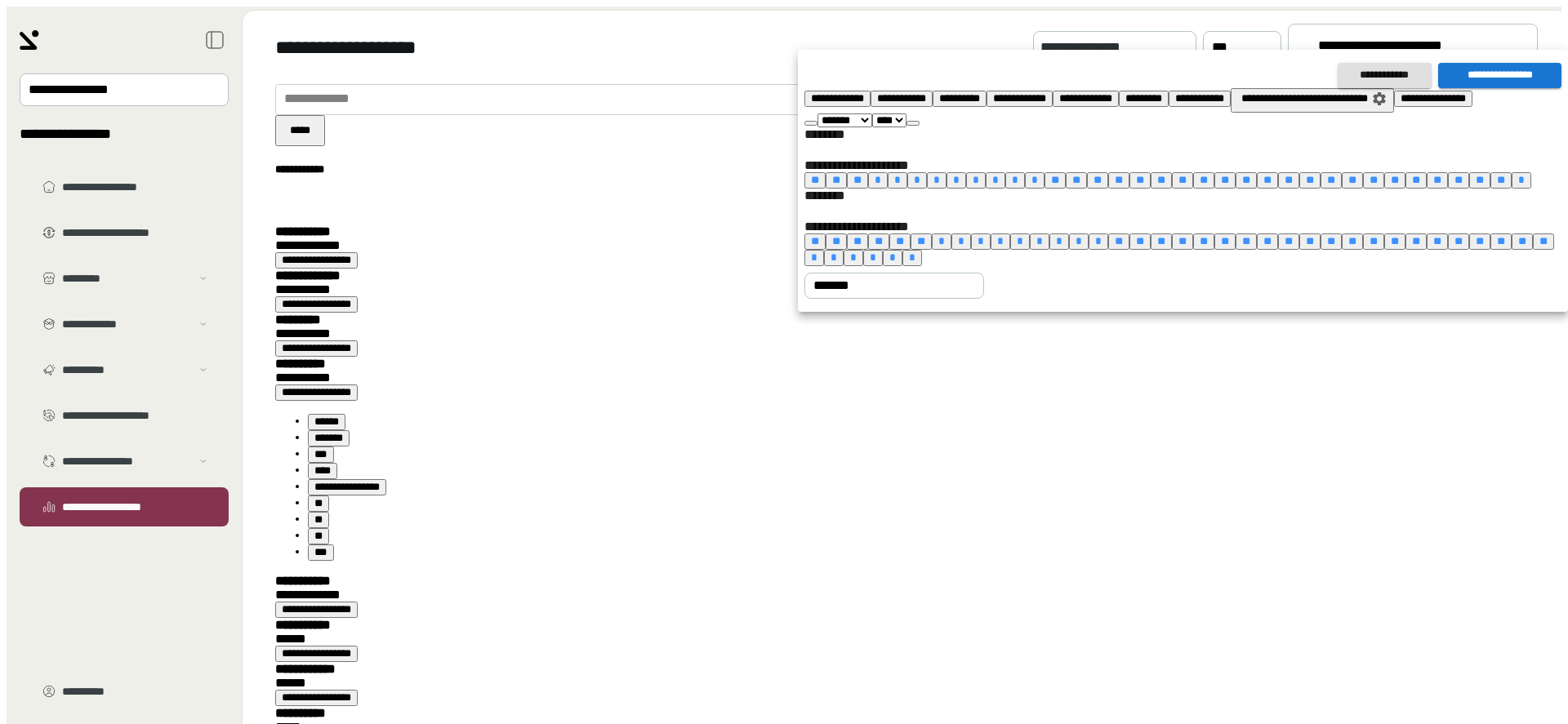 click at bounding box center (913, 123) 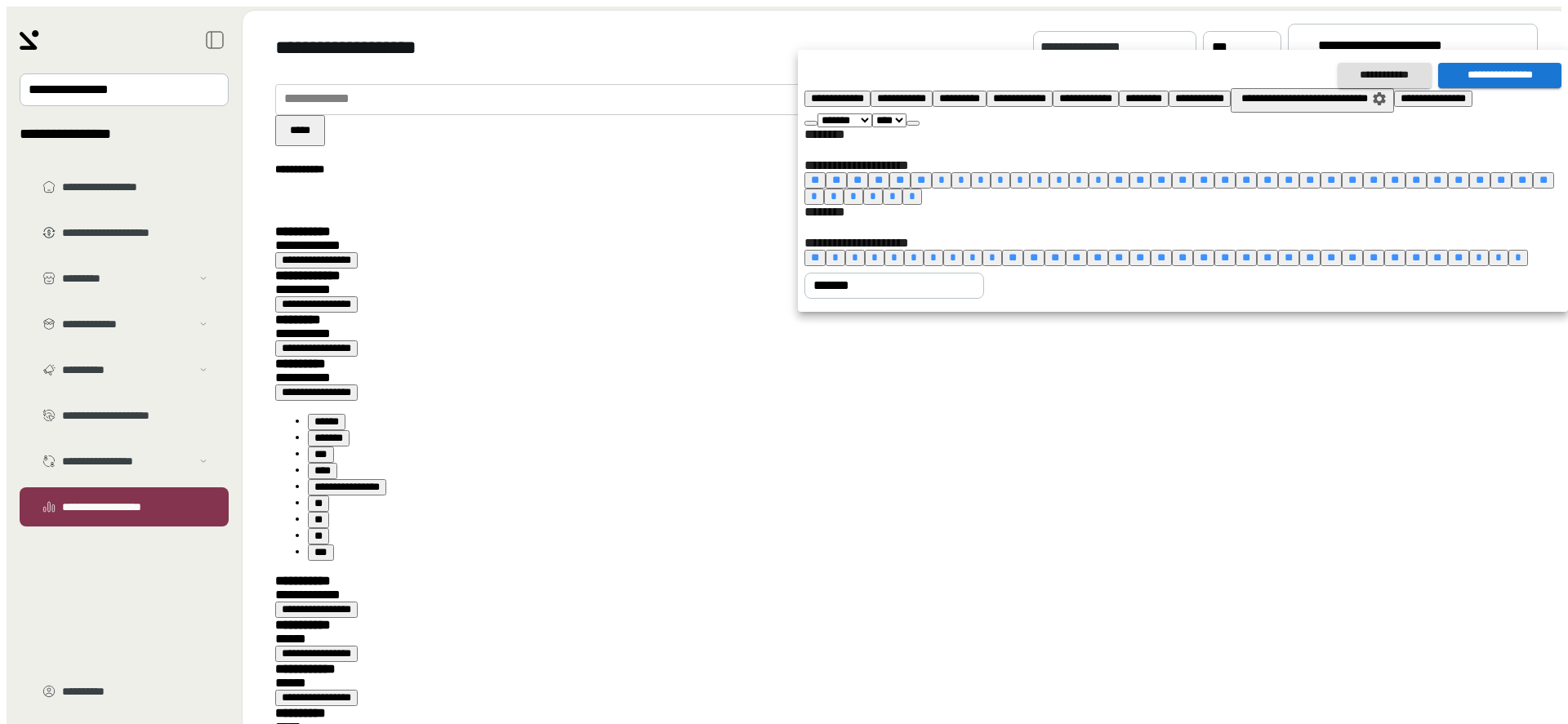 click at bounding box center (913, 123) 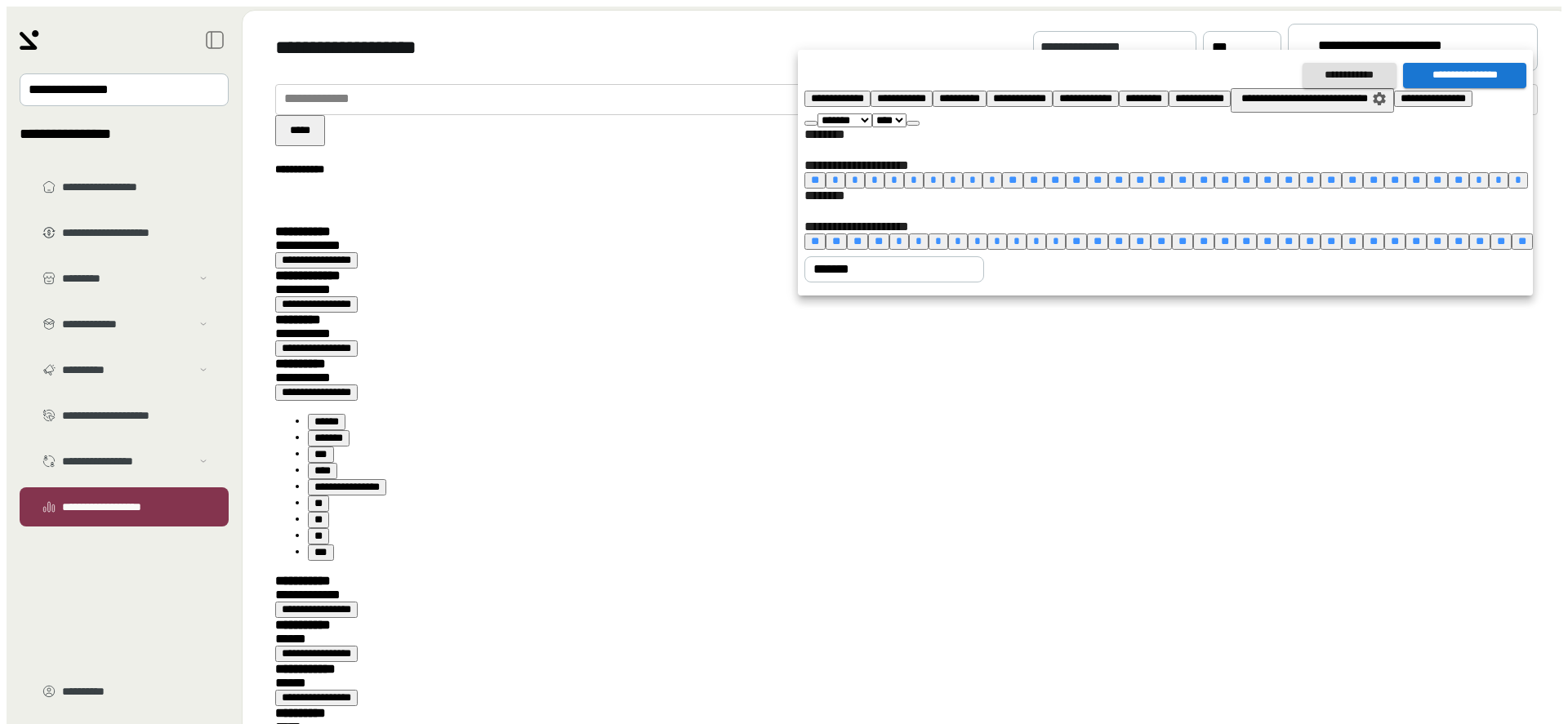 click at bounding box center [913, 123] 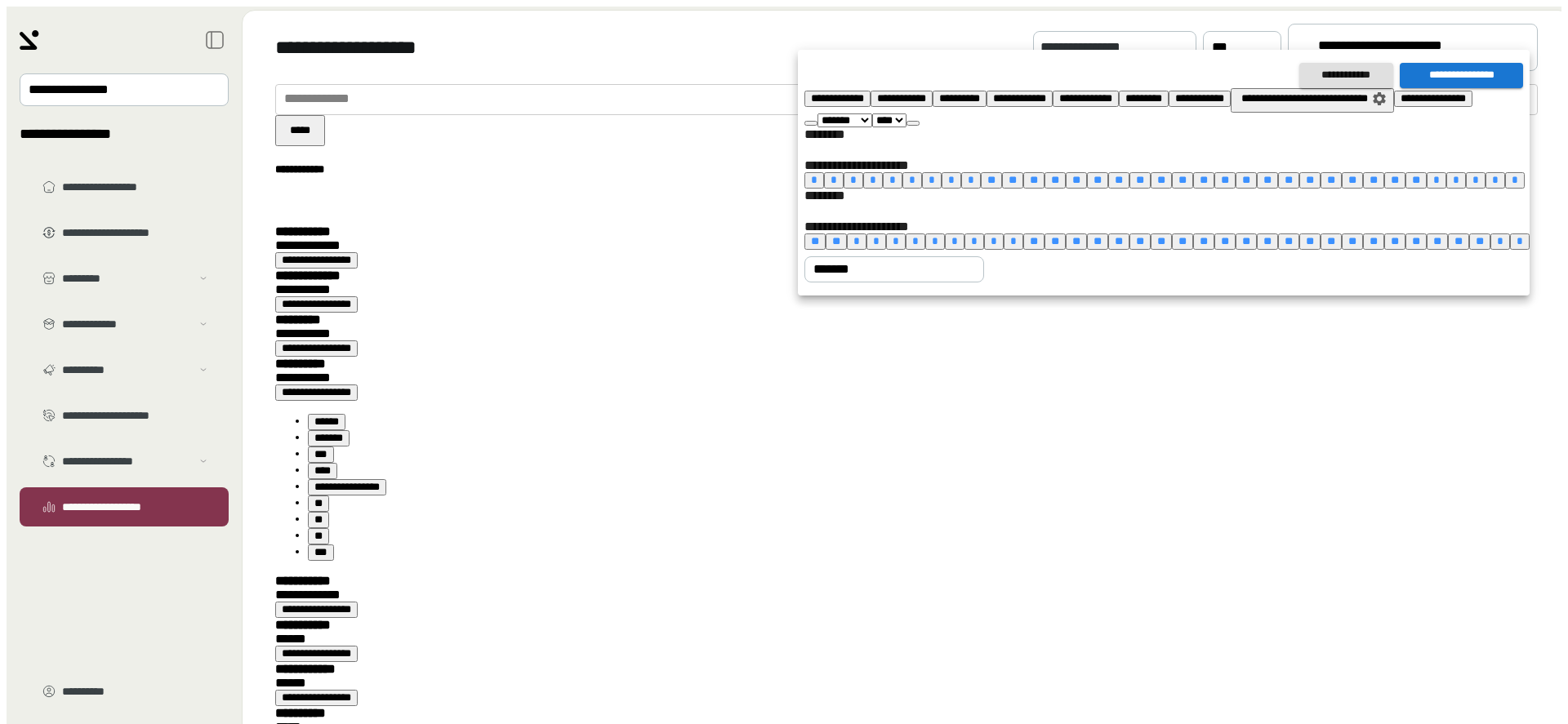 click at bounding box center [913, 123] 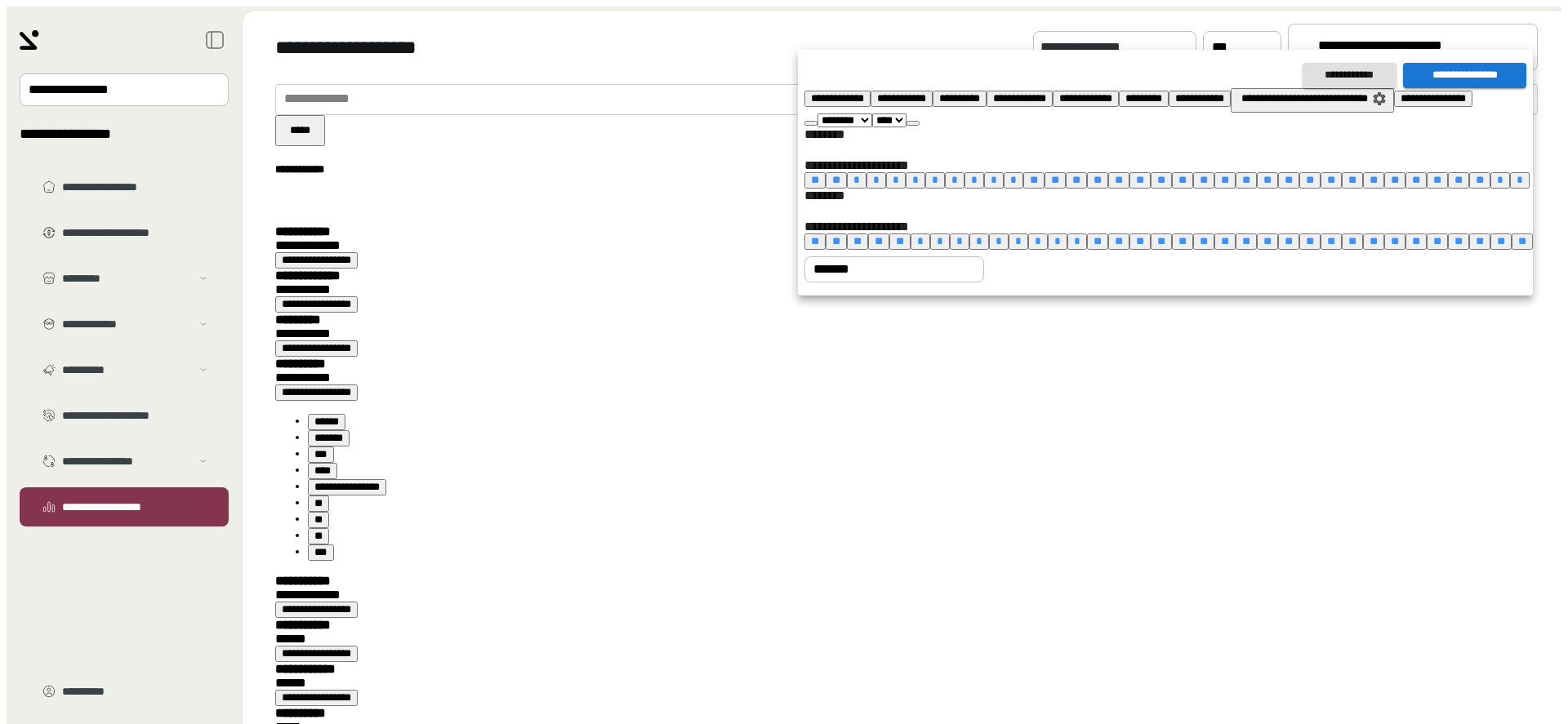 click at bounding box center [913, 123] 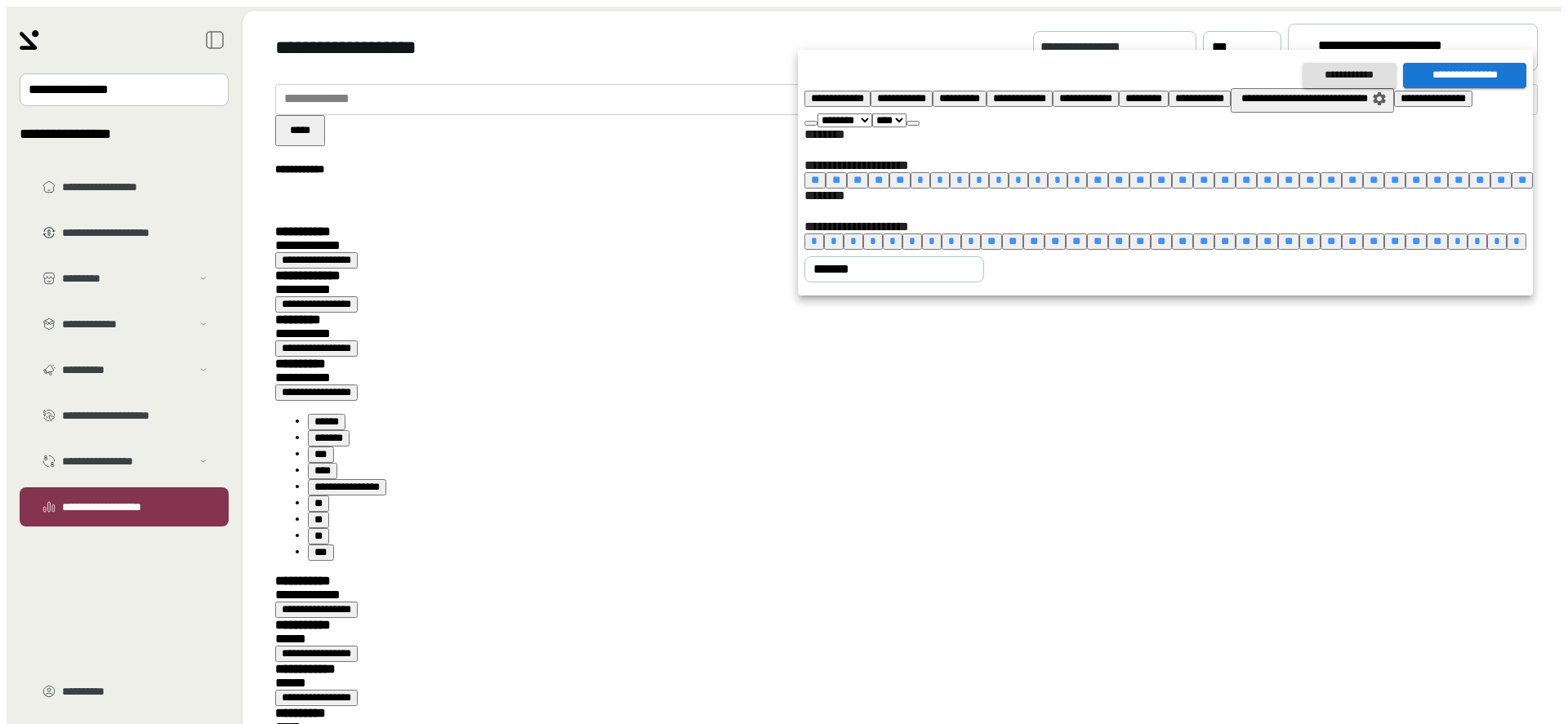 click at bounding box center [913, 123] 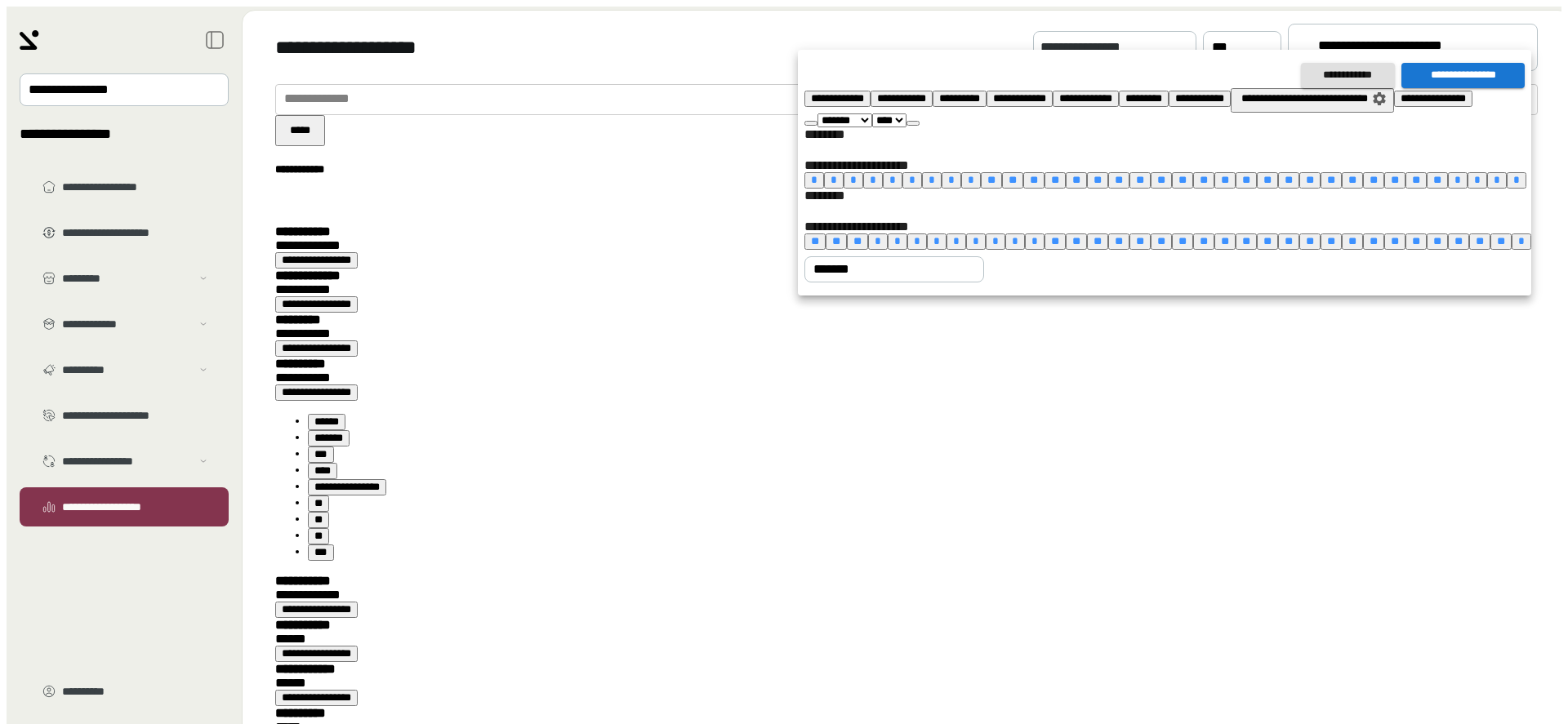click at bounding box center (913, 123) 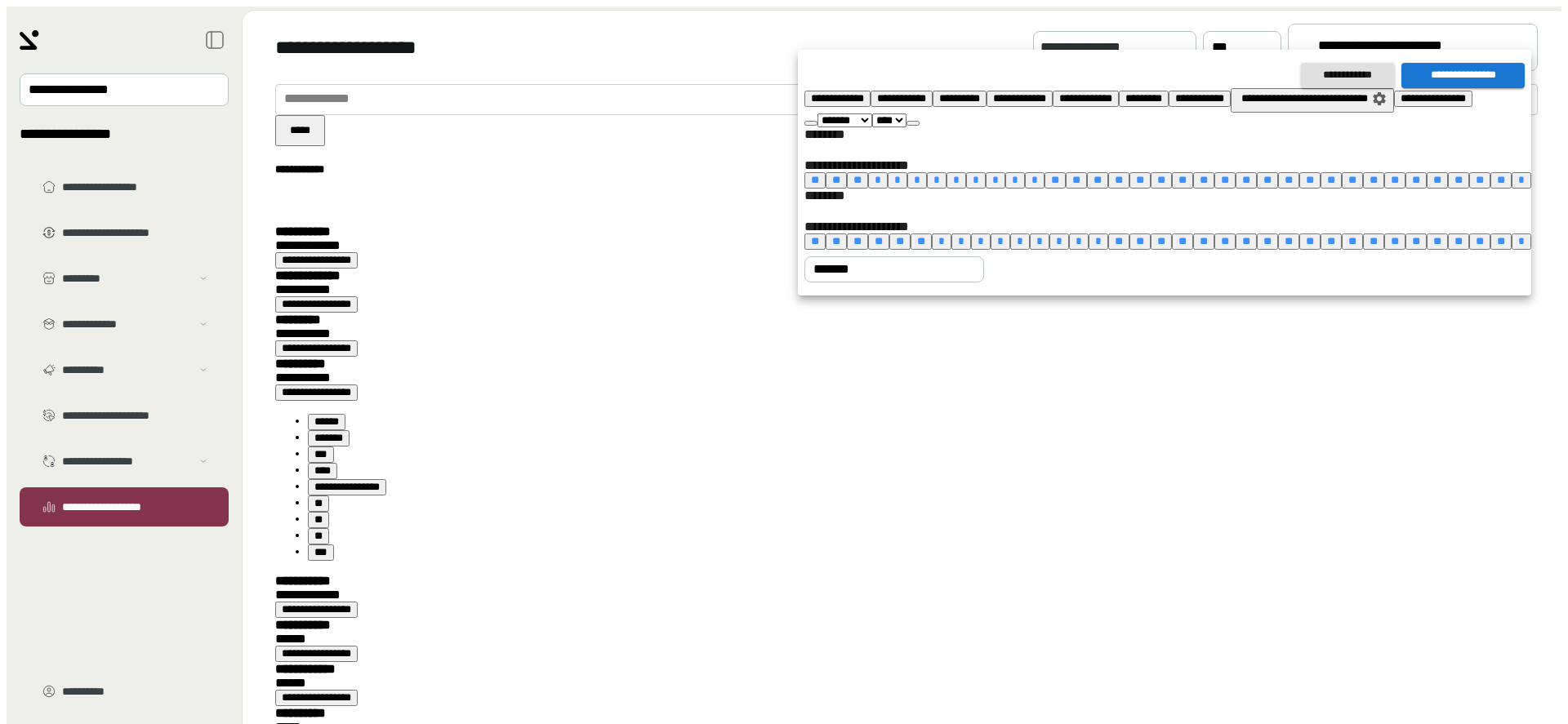 click at bounding box center [913, 123] 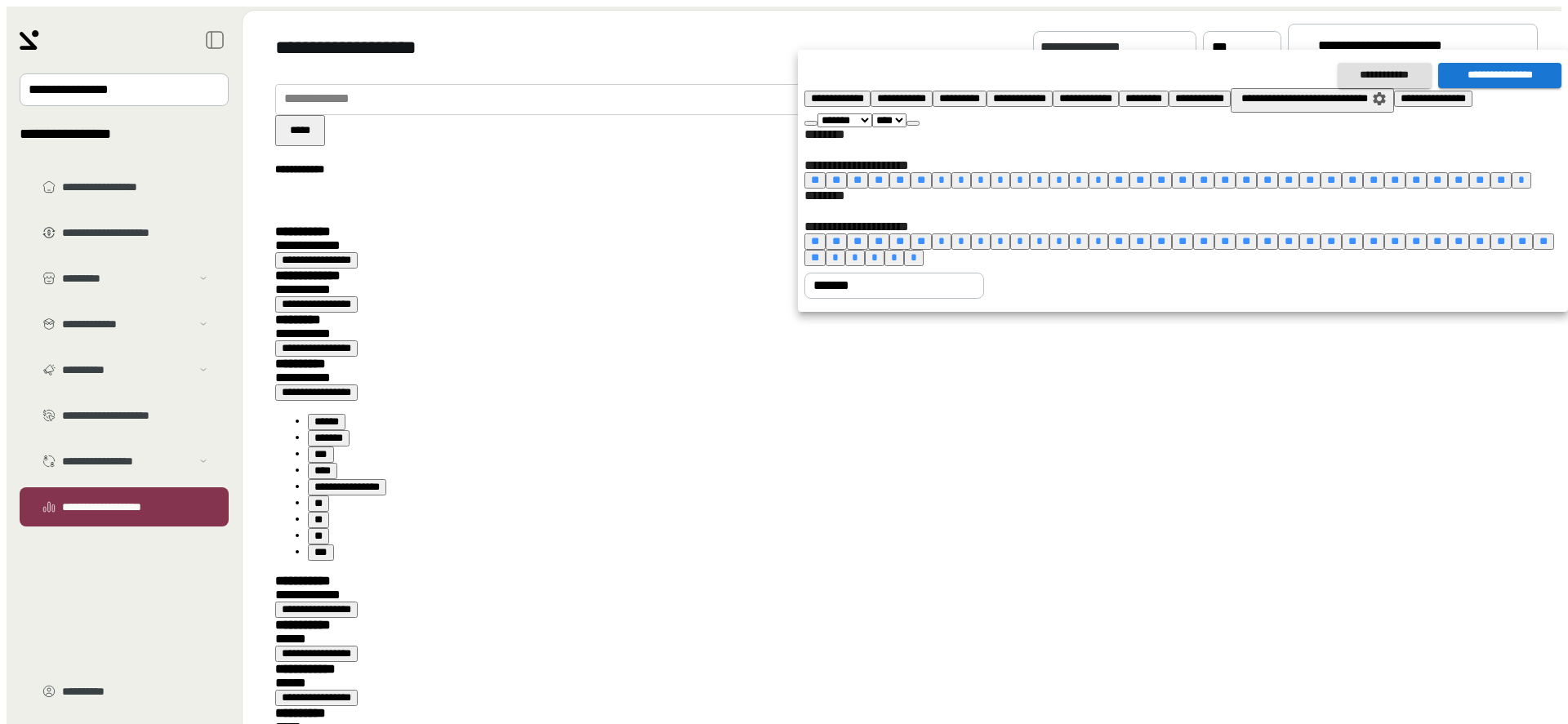 click at bounding box center (913, 123) 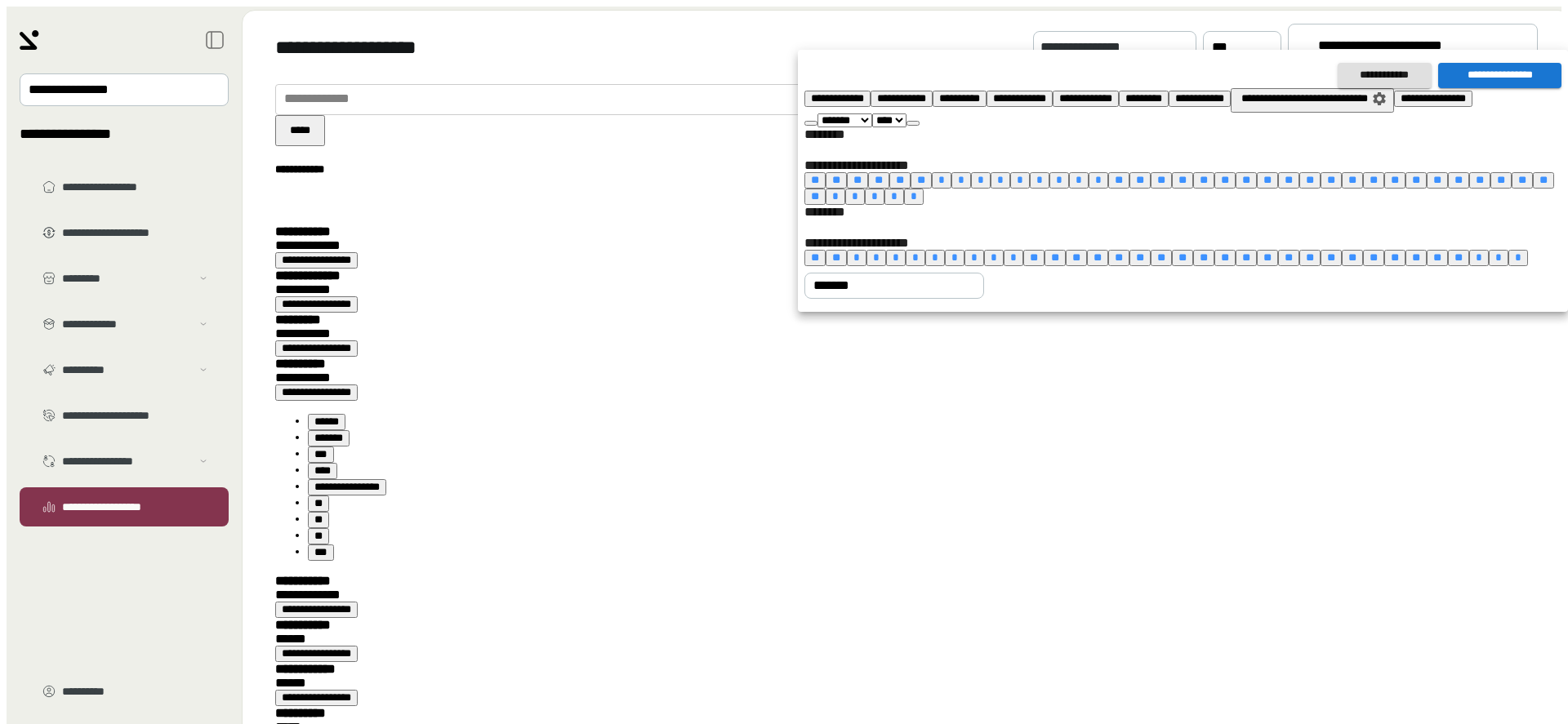 click at bounding box center [913, 123] 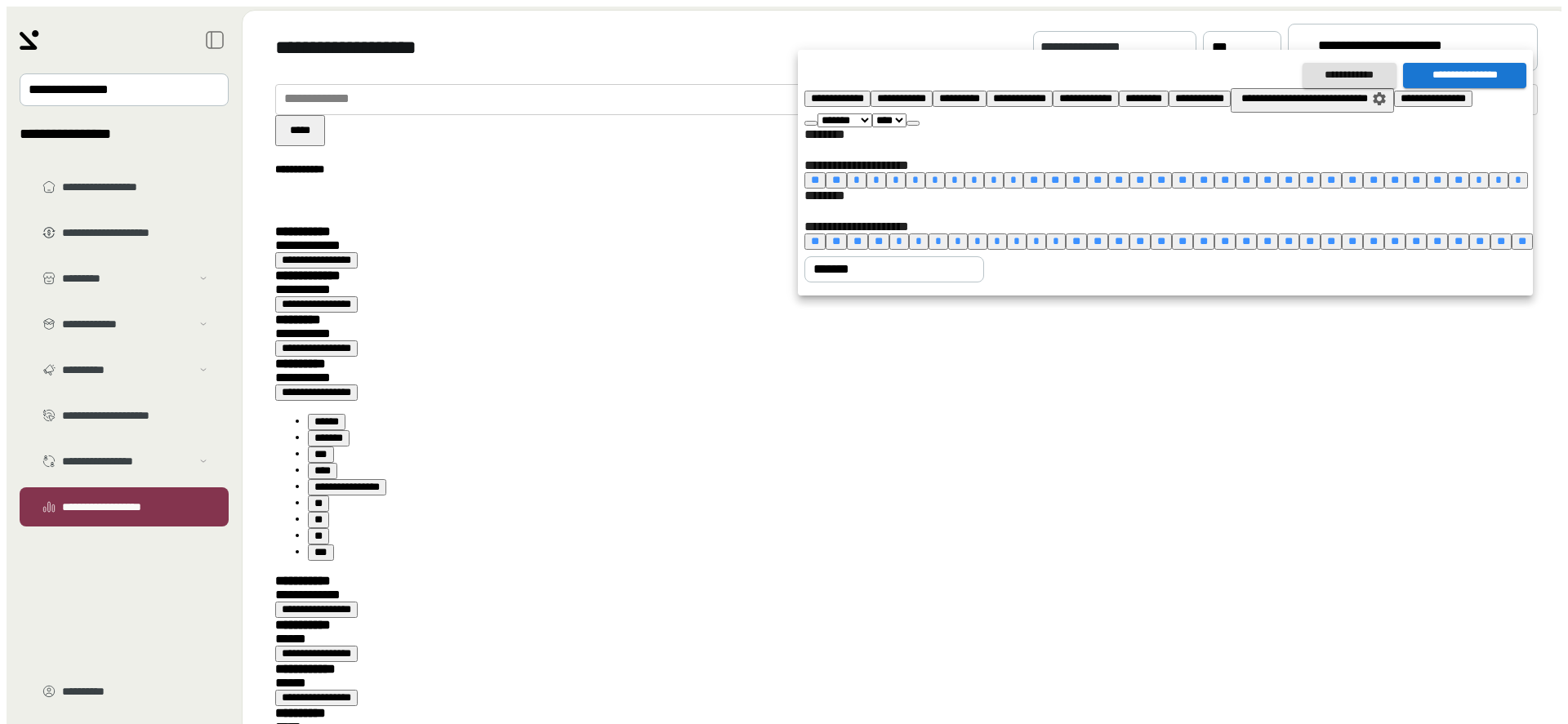 click at bounding box center [913, 123] 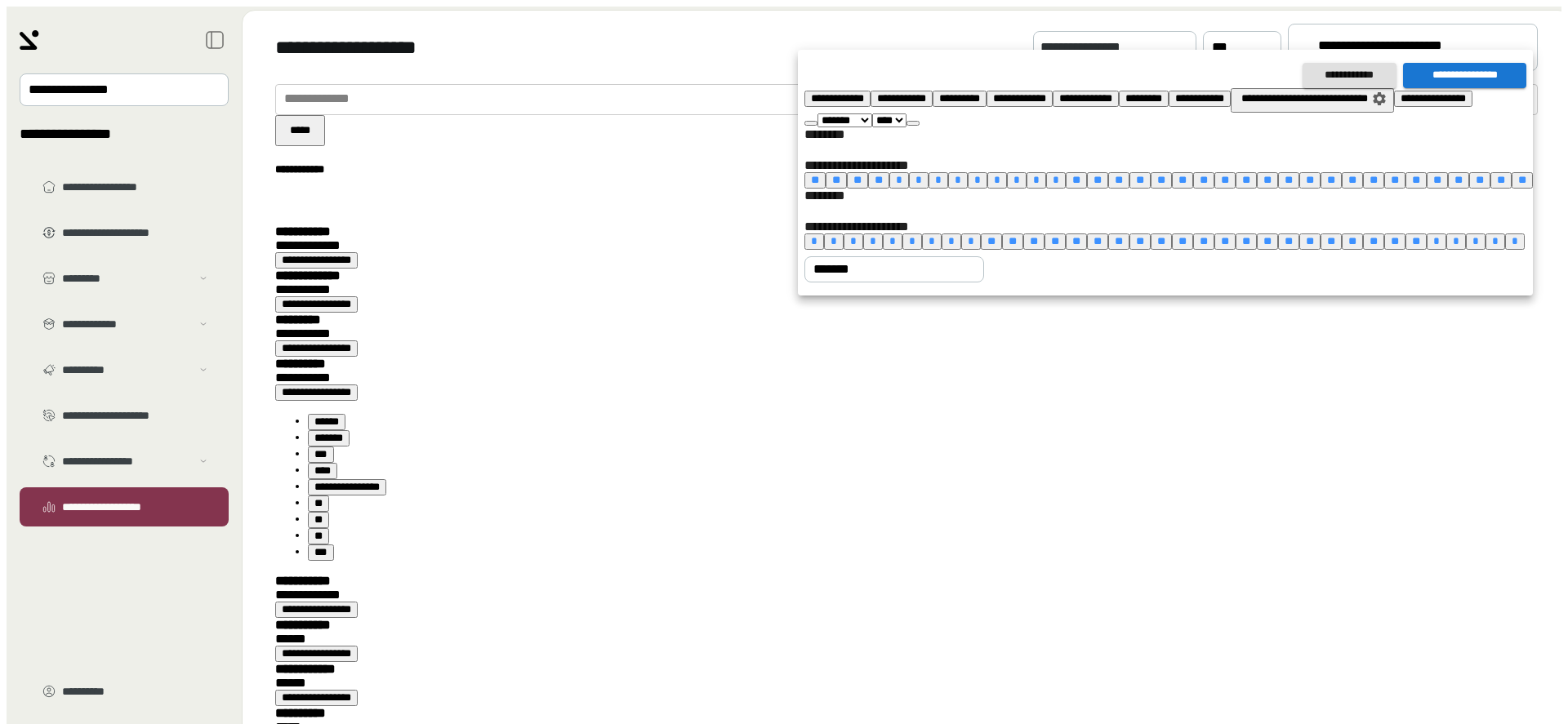 click at bounding box center (913, 123) 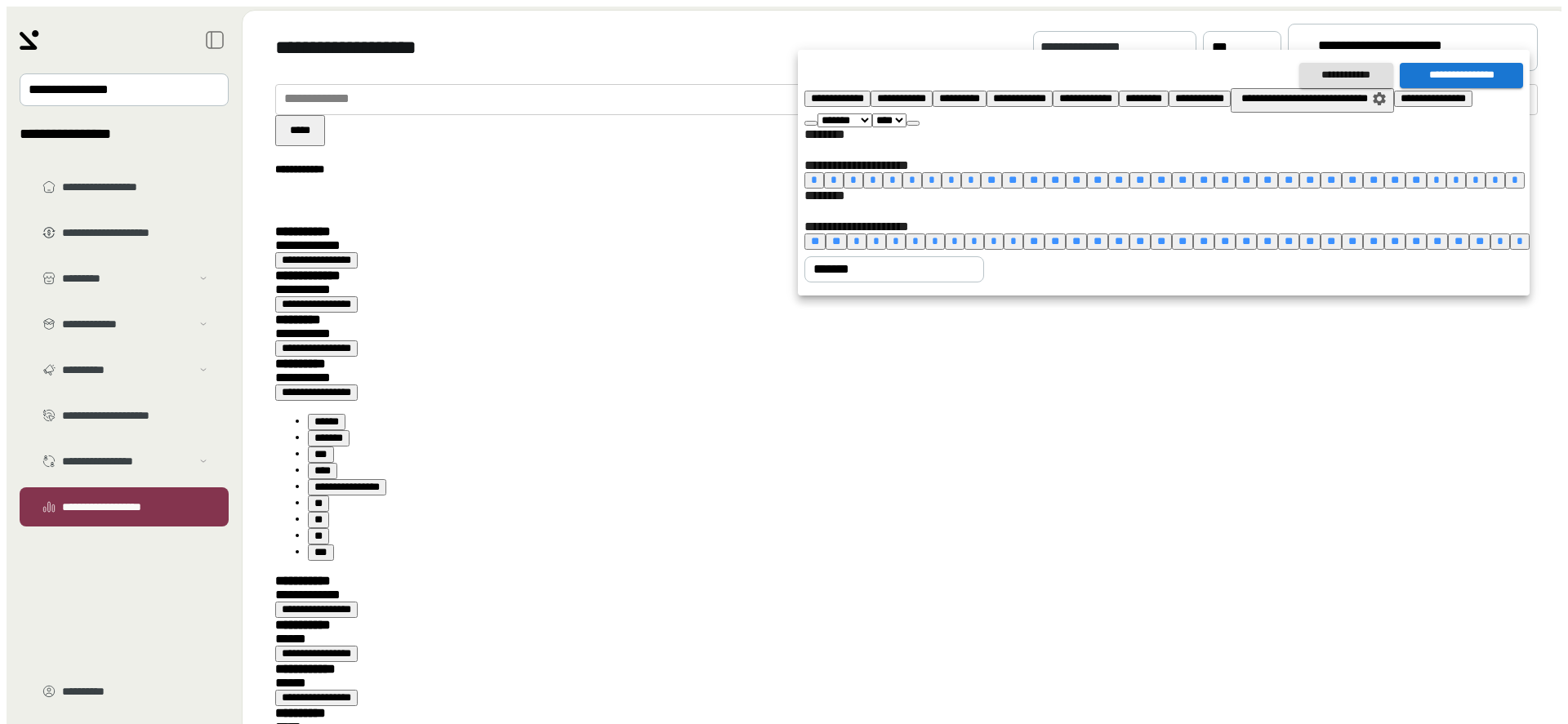 click on "**" at bounding box center (1416, 180) 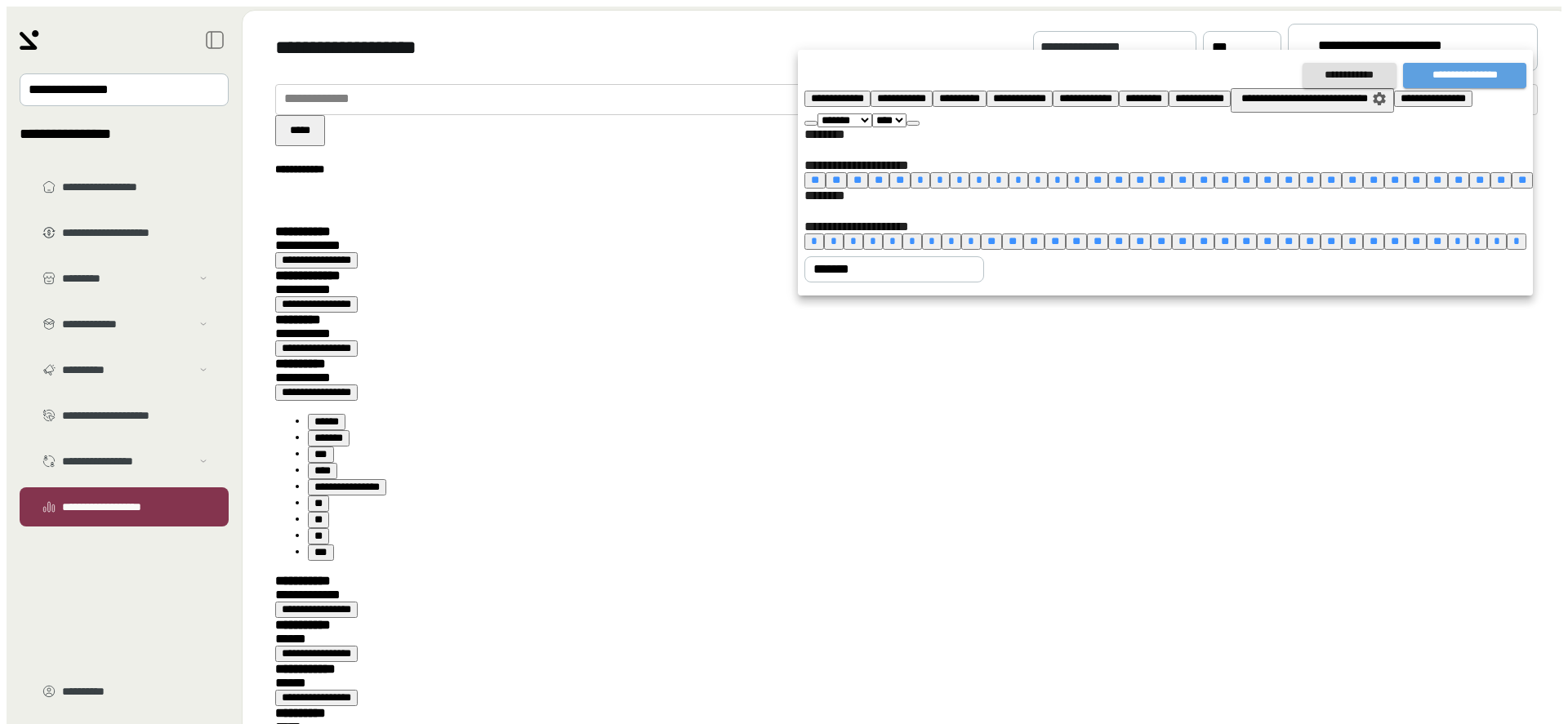 click on "**********" at bounding box center (1464, 75) 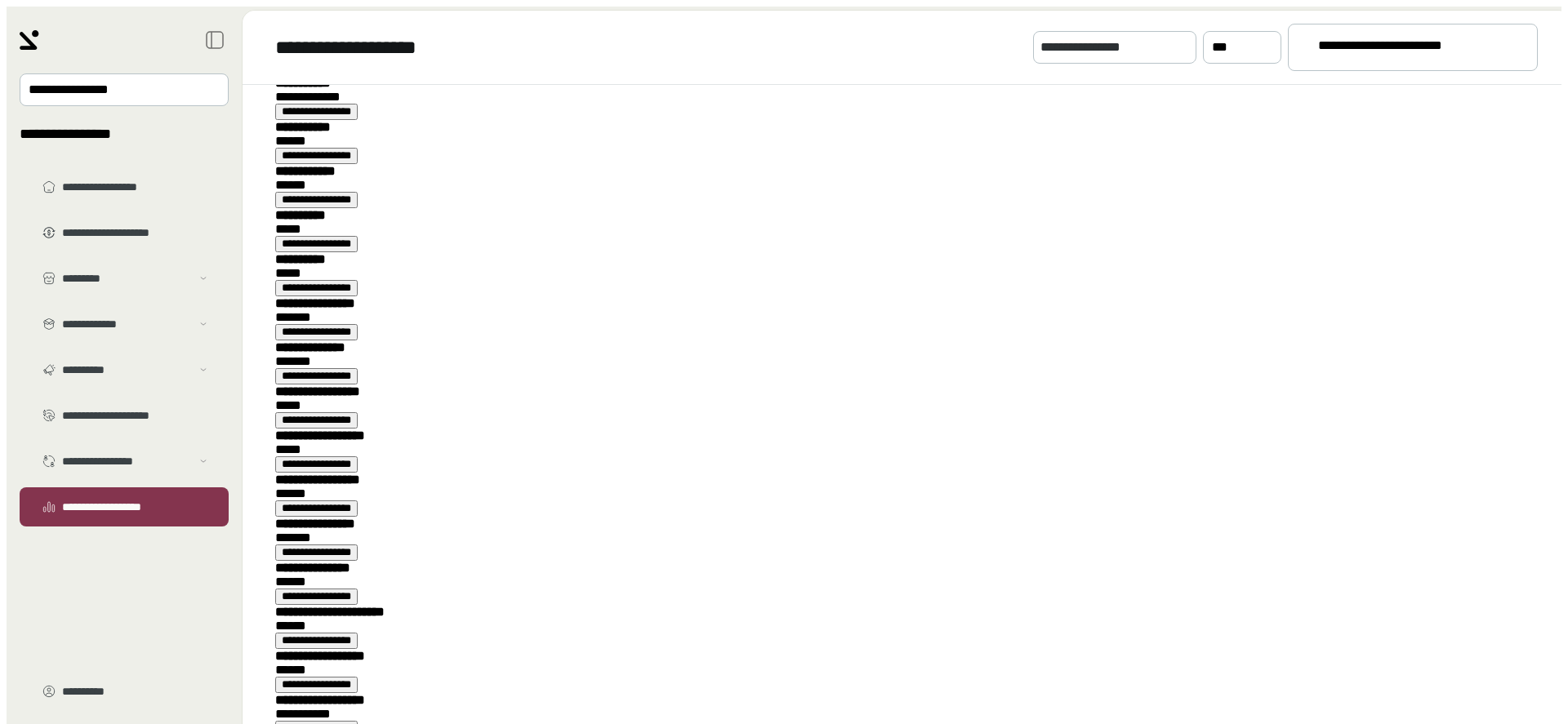 scroll, scrollTop: 624, scrollLeft: 0, axis: vertical 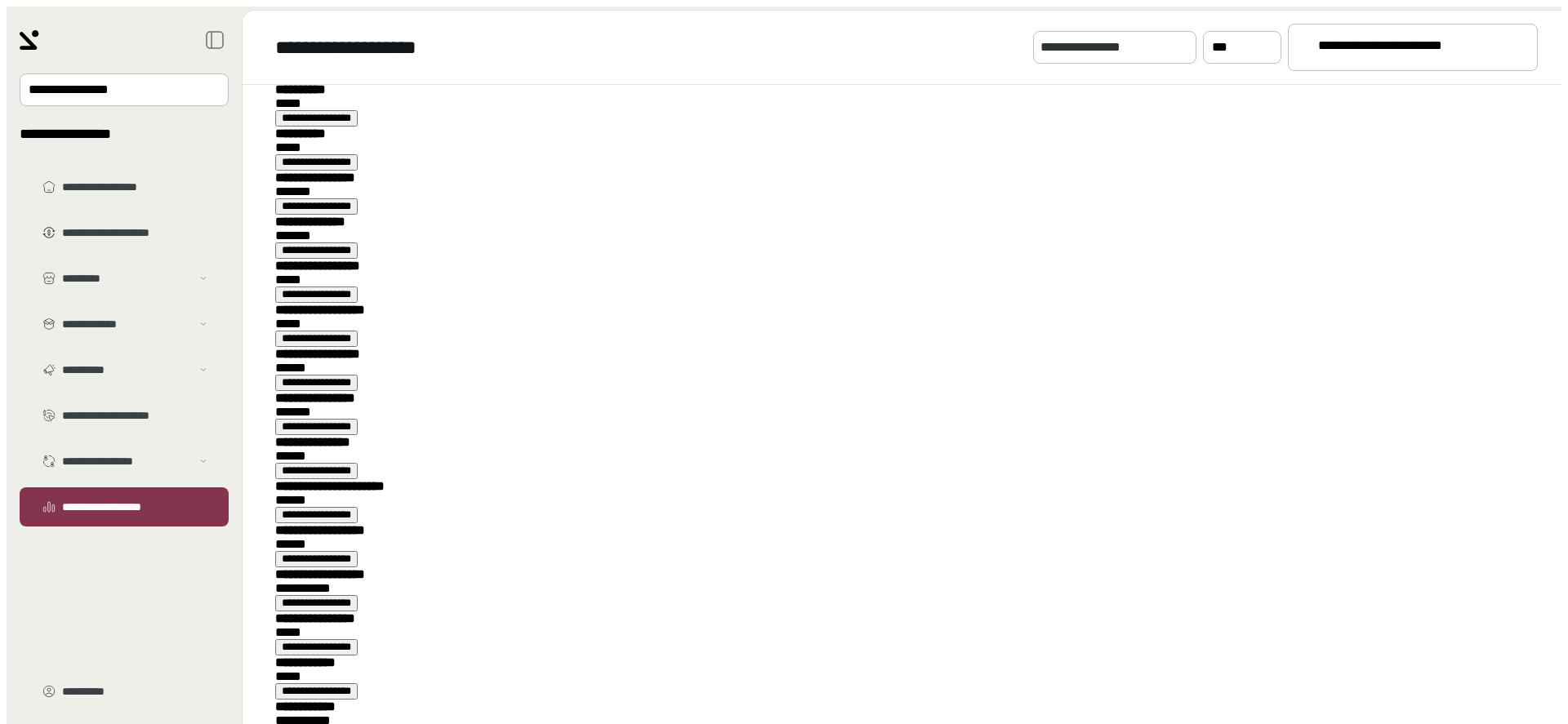 click on "**********" at bounding box center (322, 5134) 